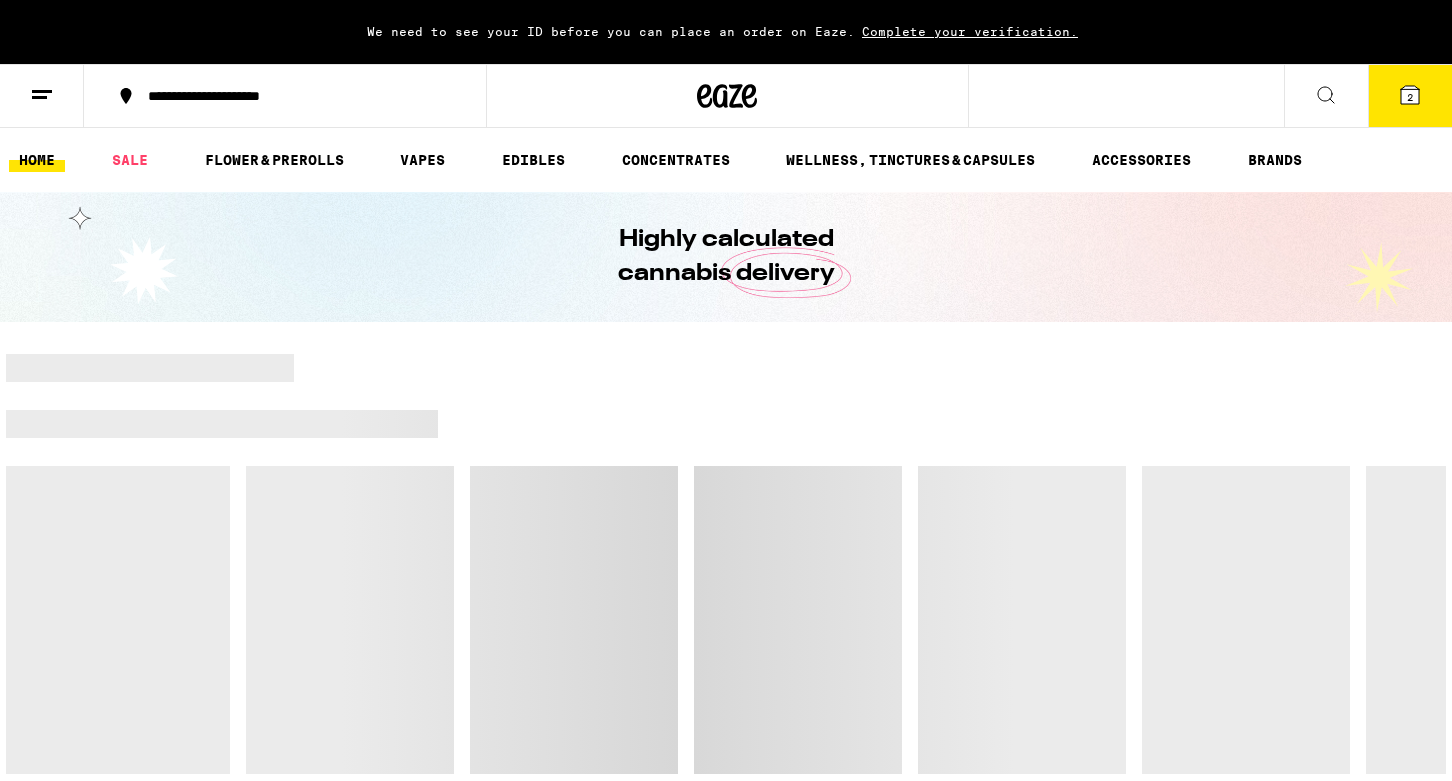 scroll, scrollTop: 0, scrollLeft: 0, axis: both 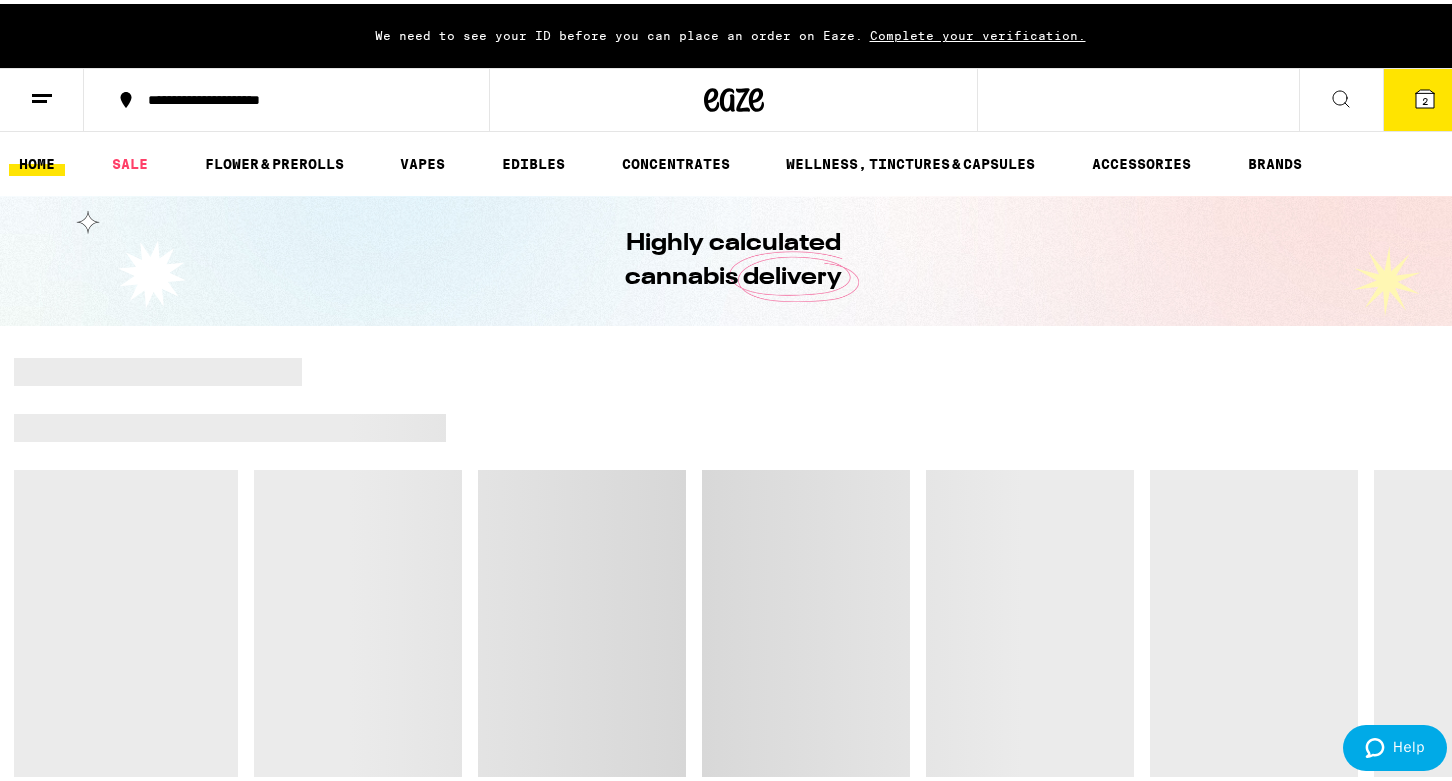 click on "2" at bounding box center [1425, 97] 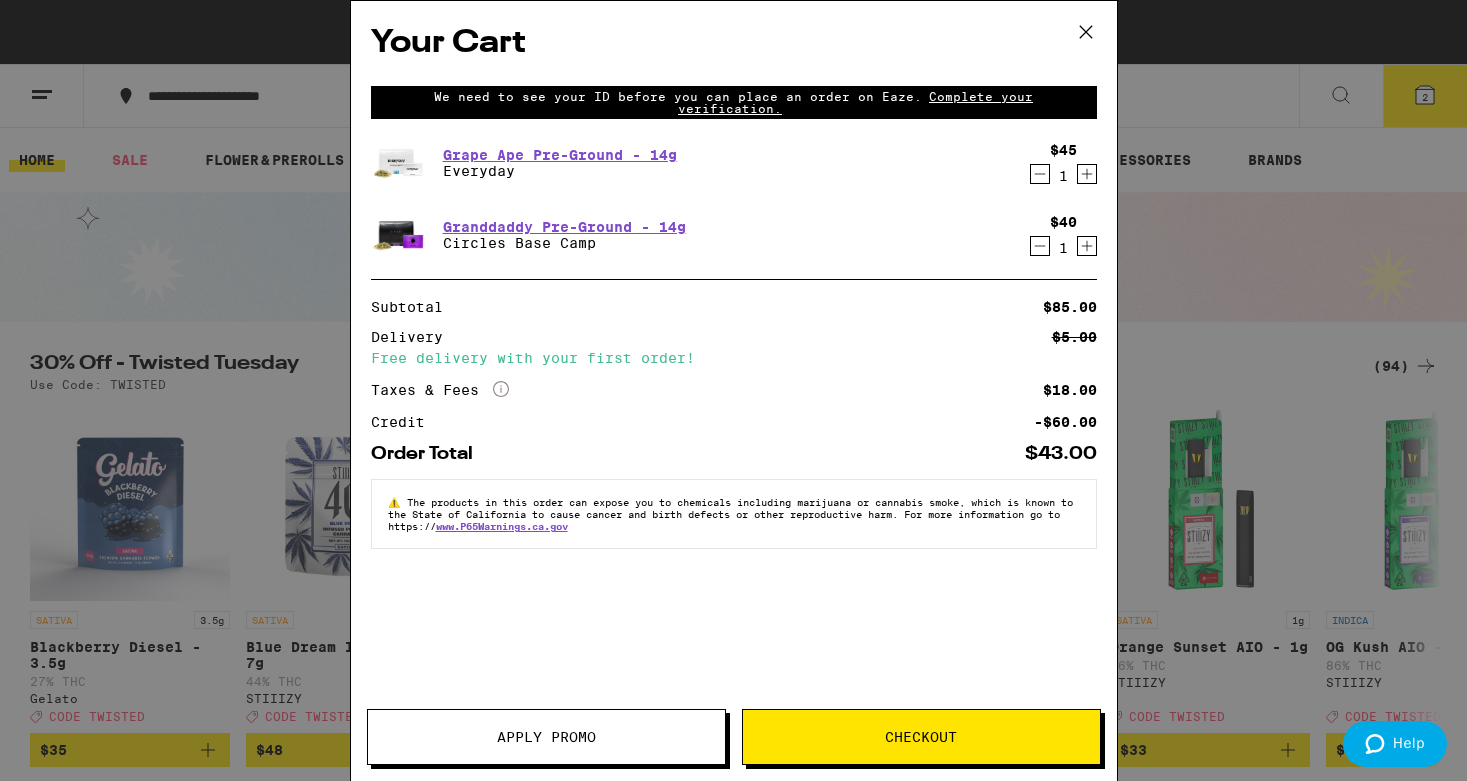 click on "Checkout" at bounding box center [921, 737] 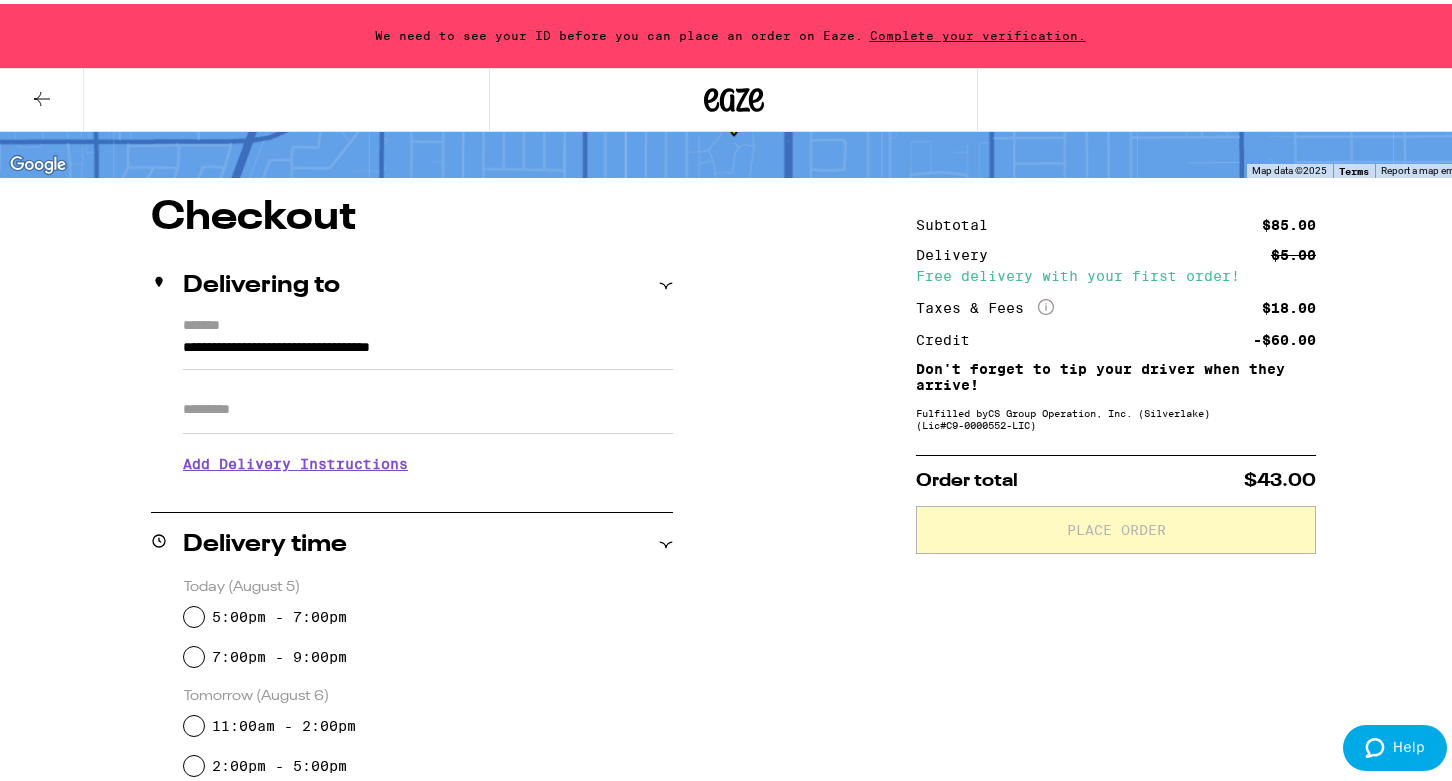 scroll, scrollTop: 500, scrollLeft: 0, axis: vertical 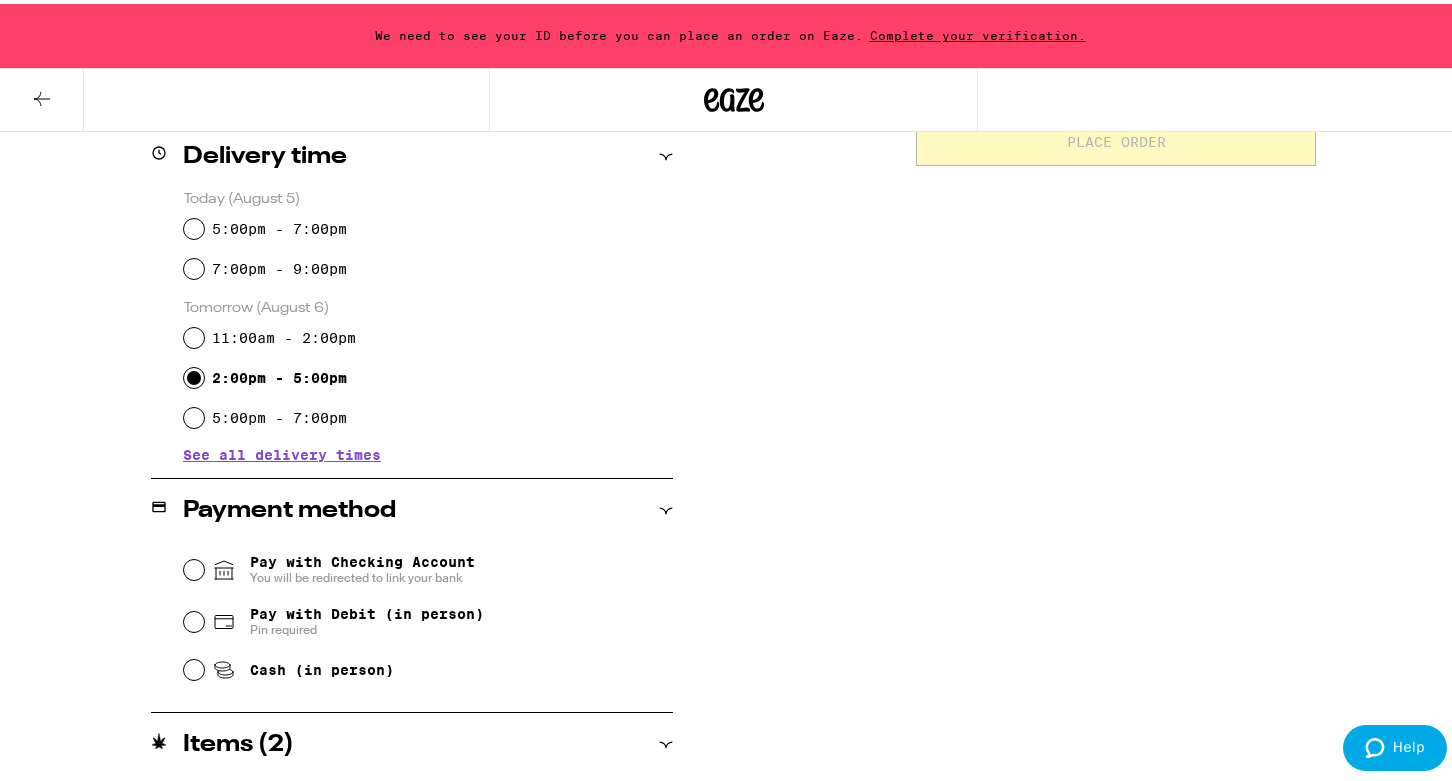 click on "2:00pm - 5:00pm" at bounding box center (194, 374) 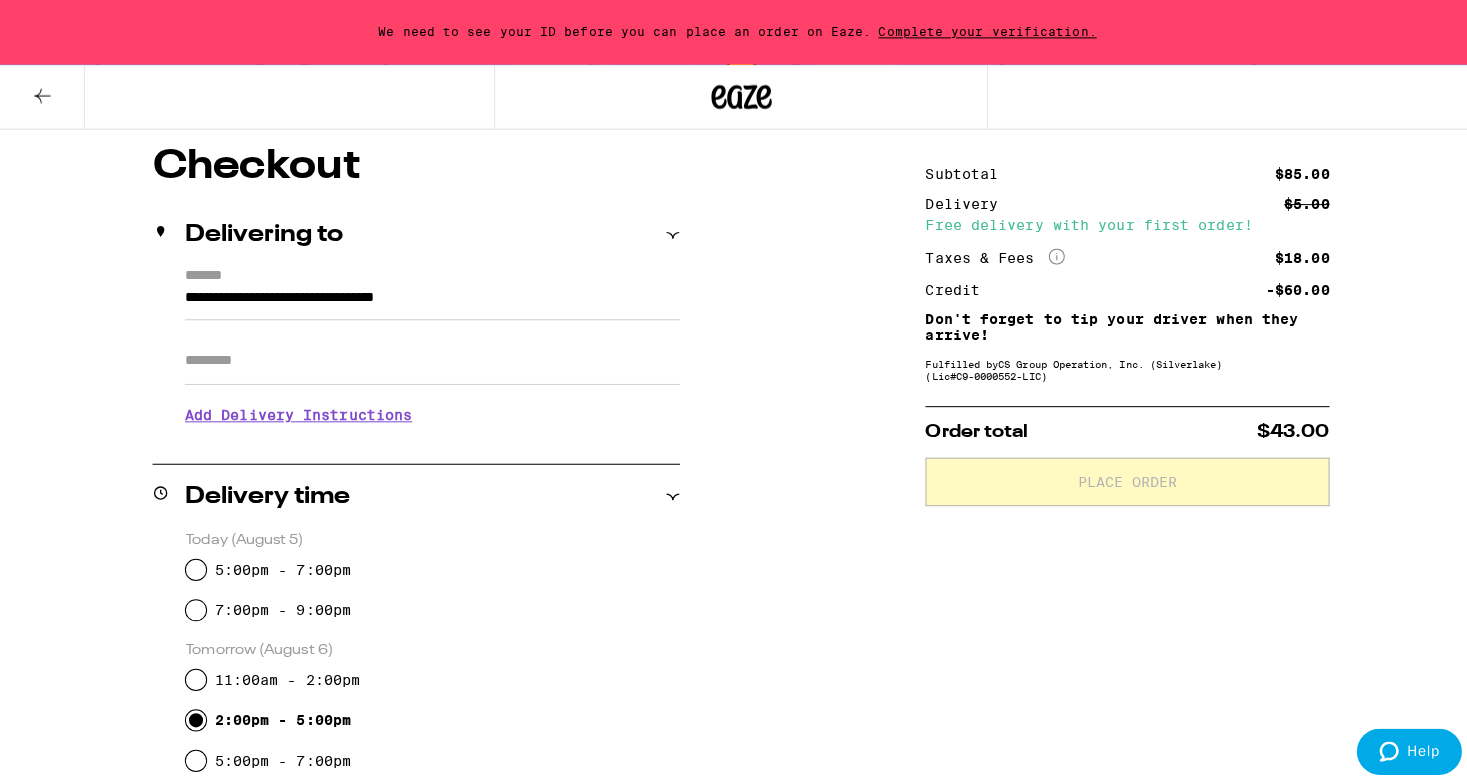 scroll, scrollTop: 0, scrollLeft: 0, axis: both 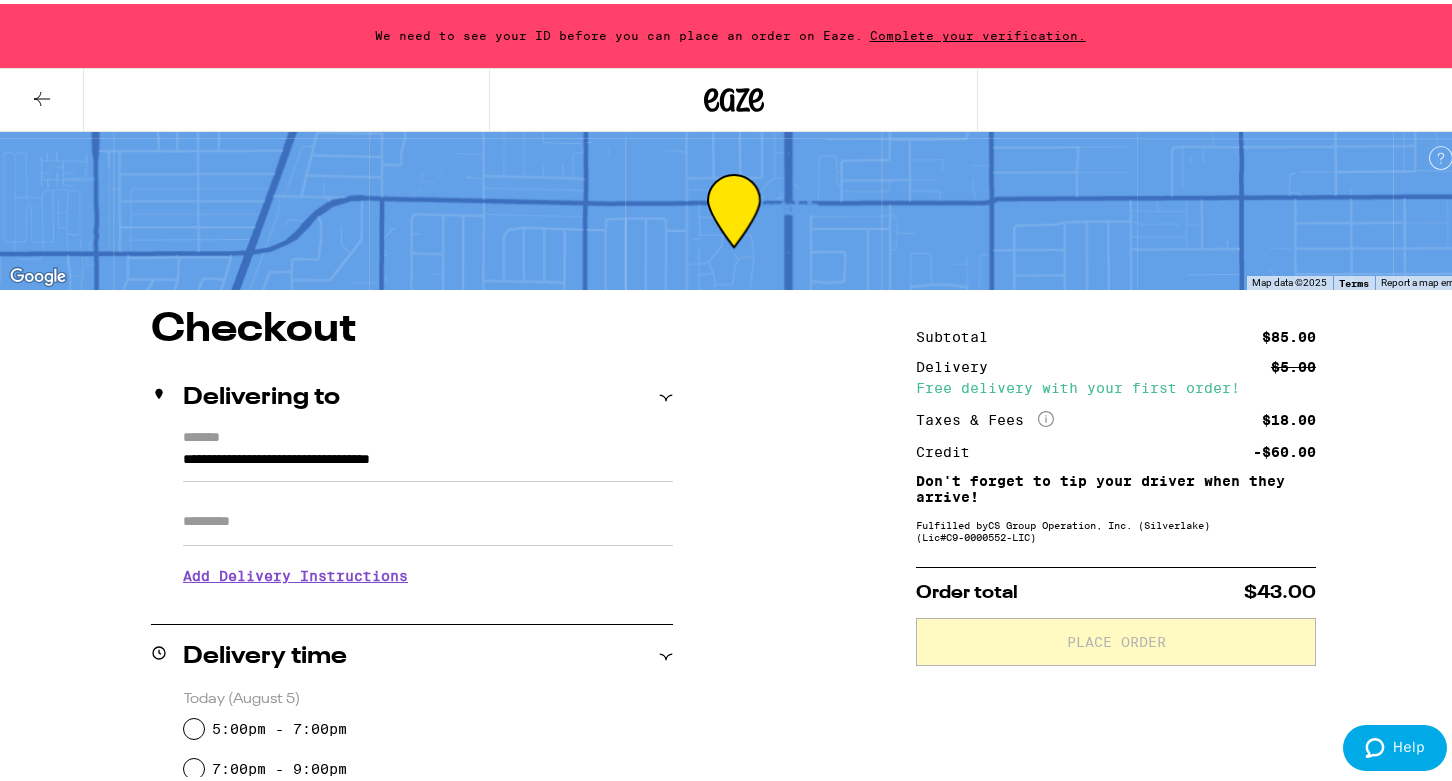 click on "Complete your verification." at bounding box center (978, 31) 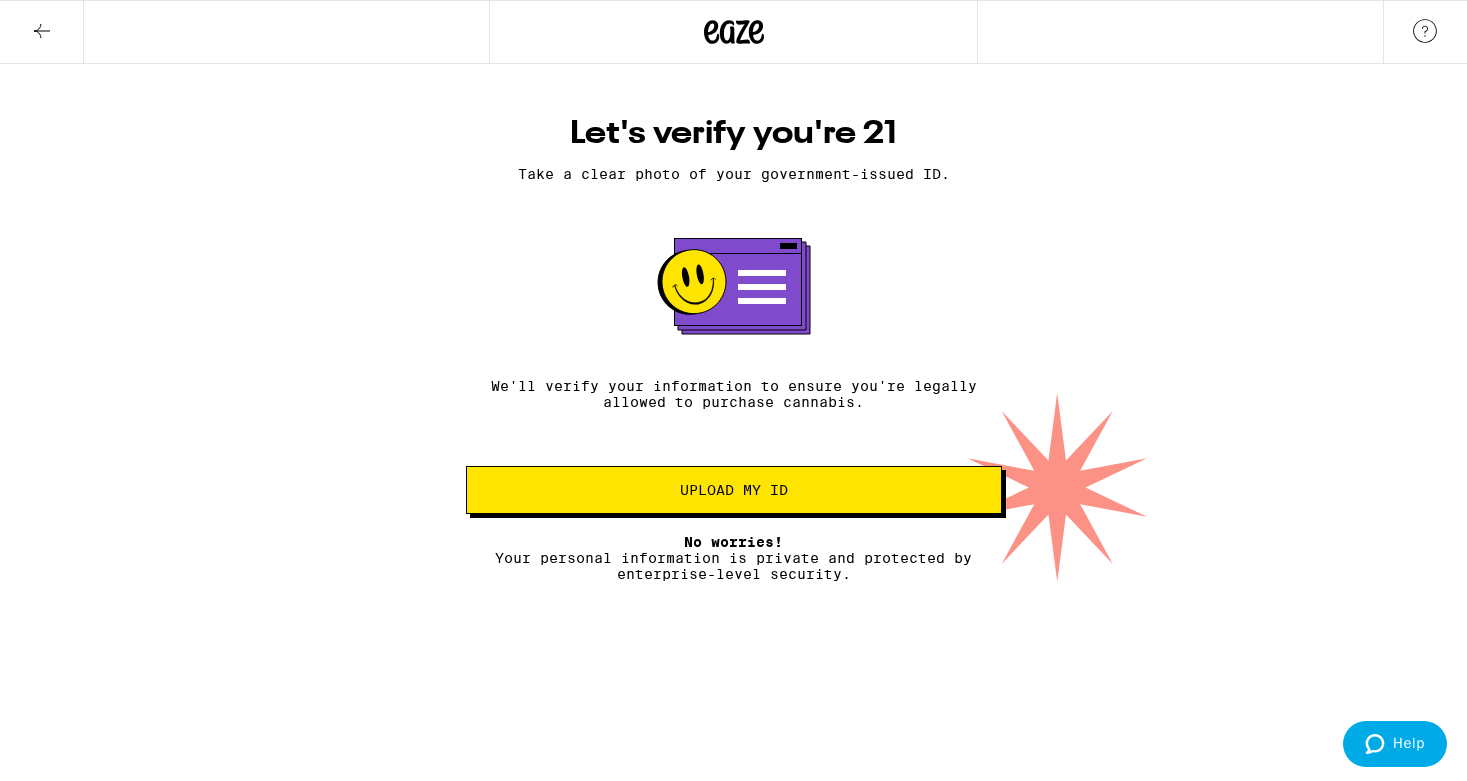 click on "Upload my ID" at bounding box center [734, 490] 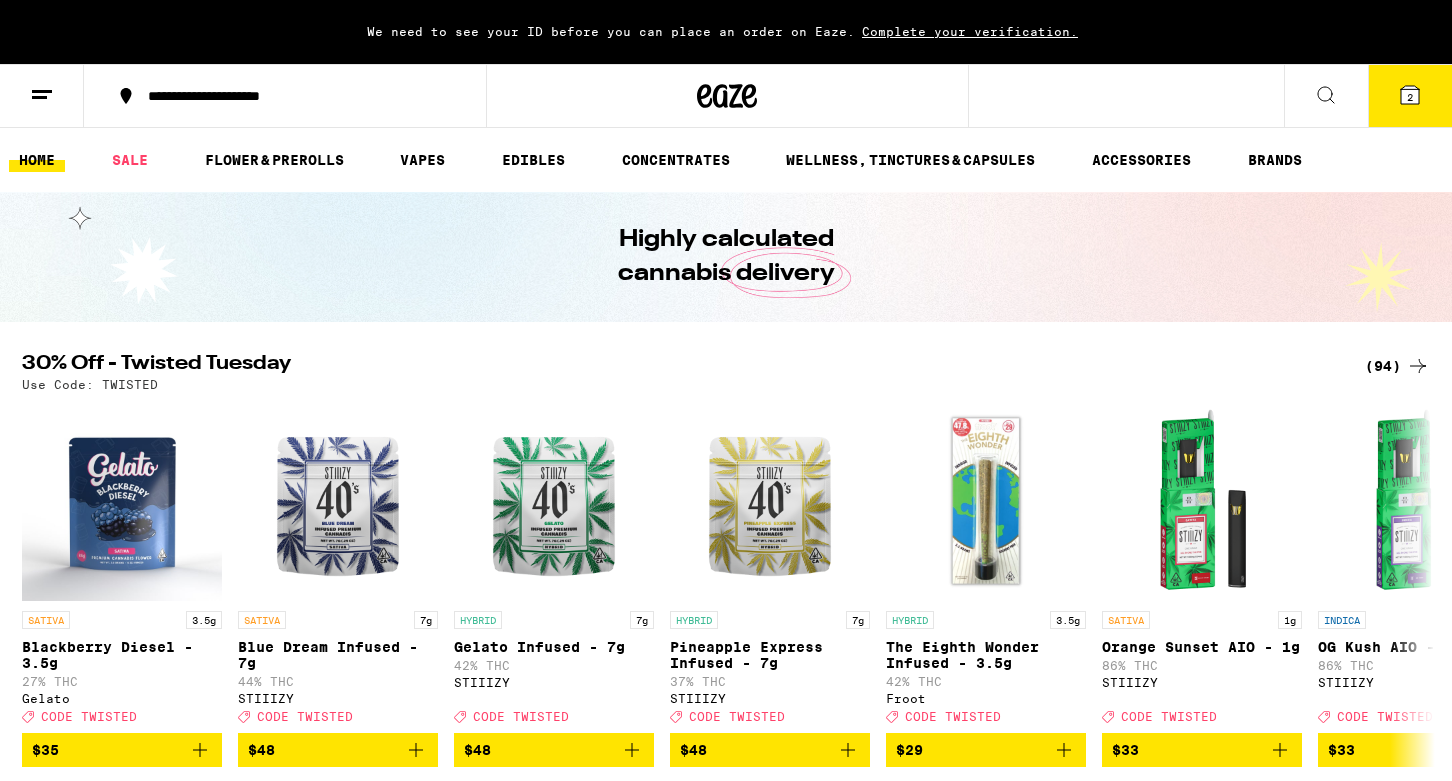 scroll, scrollTop: 0, scrollLeft: 0, axis: both 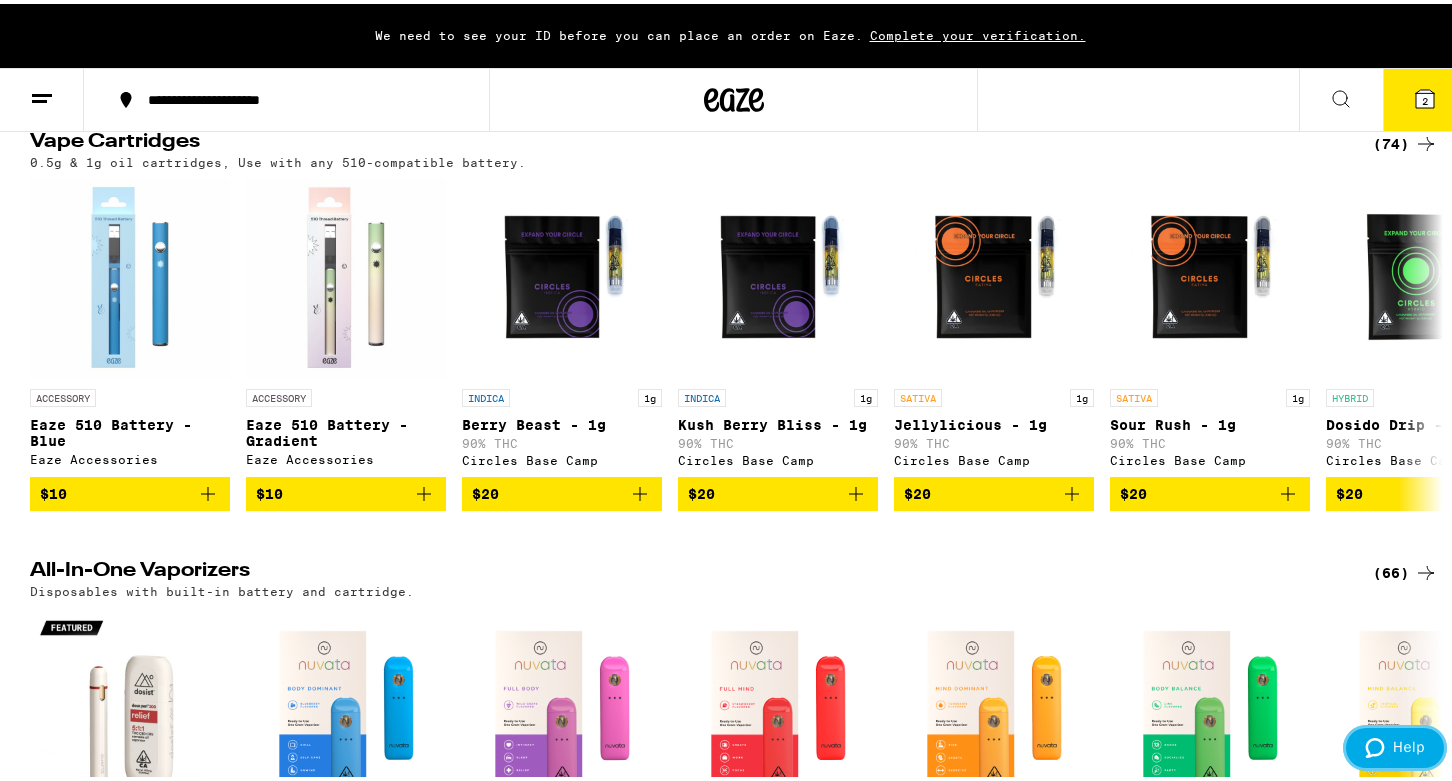 click on "Help" at bounding box center [1395, 747] 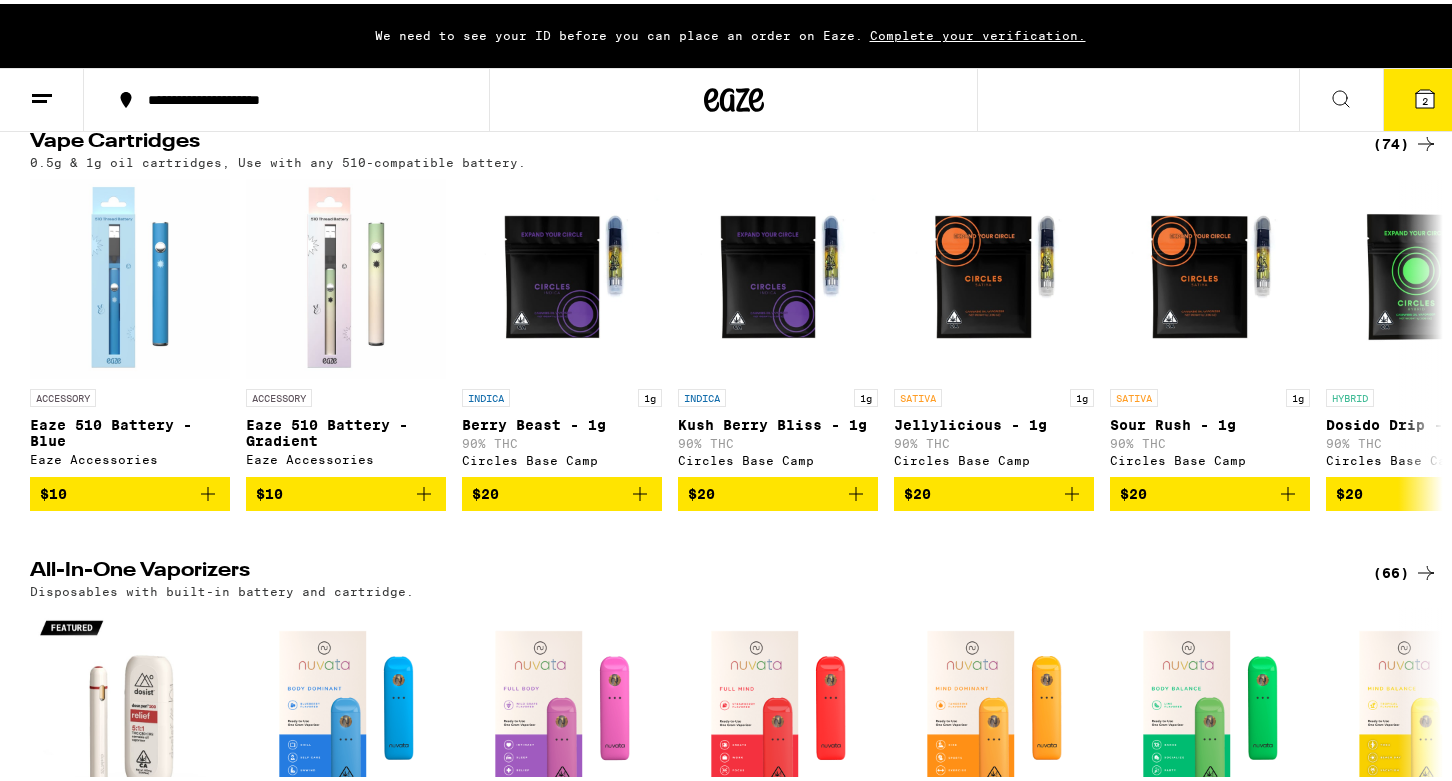 scroll, scrollTop: 0, scrollLeft: 0, axis: both 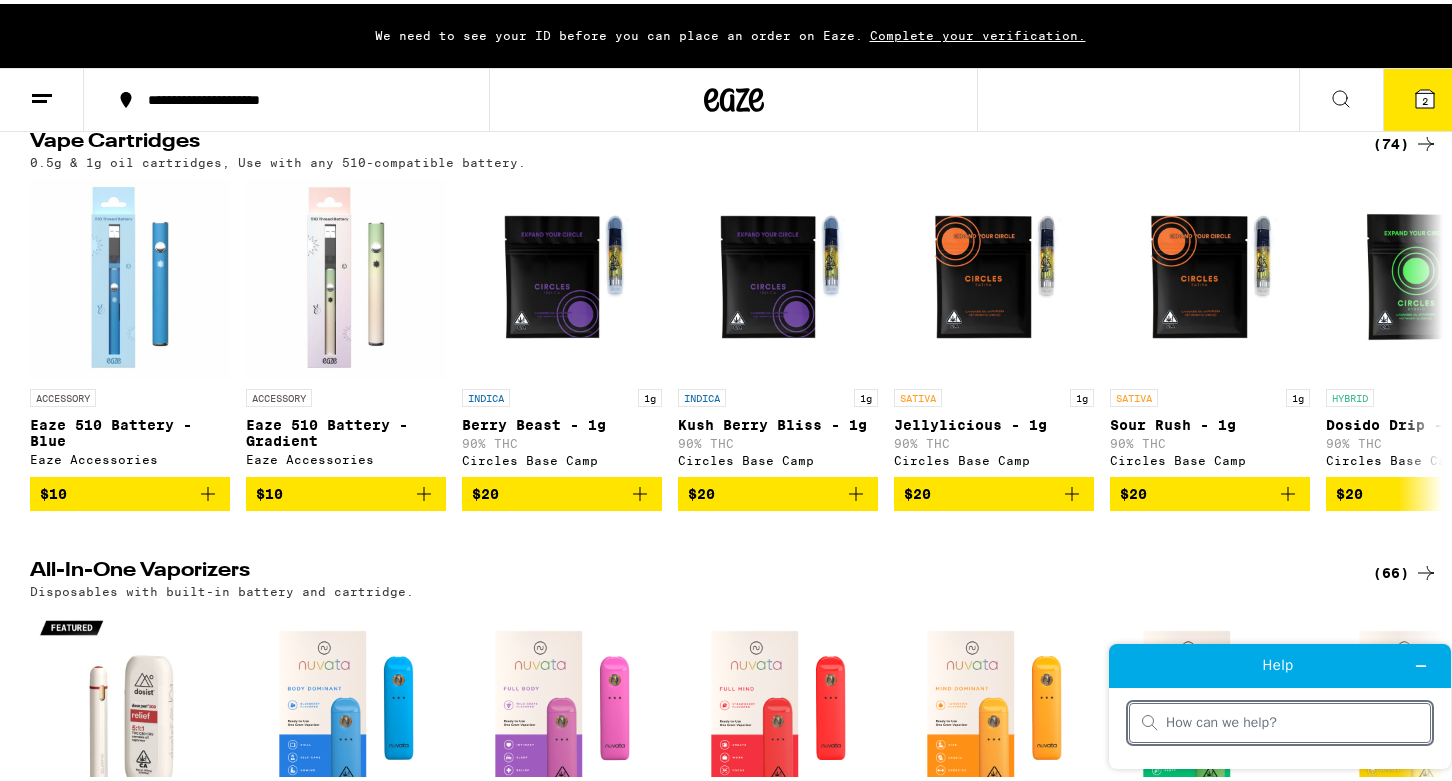 click at bounding box center [1292, 722] 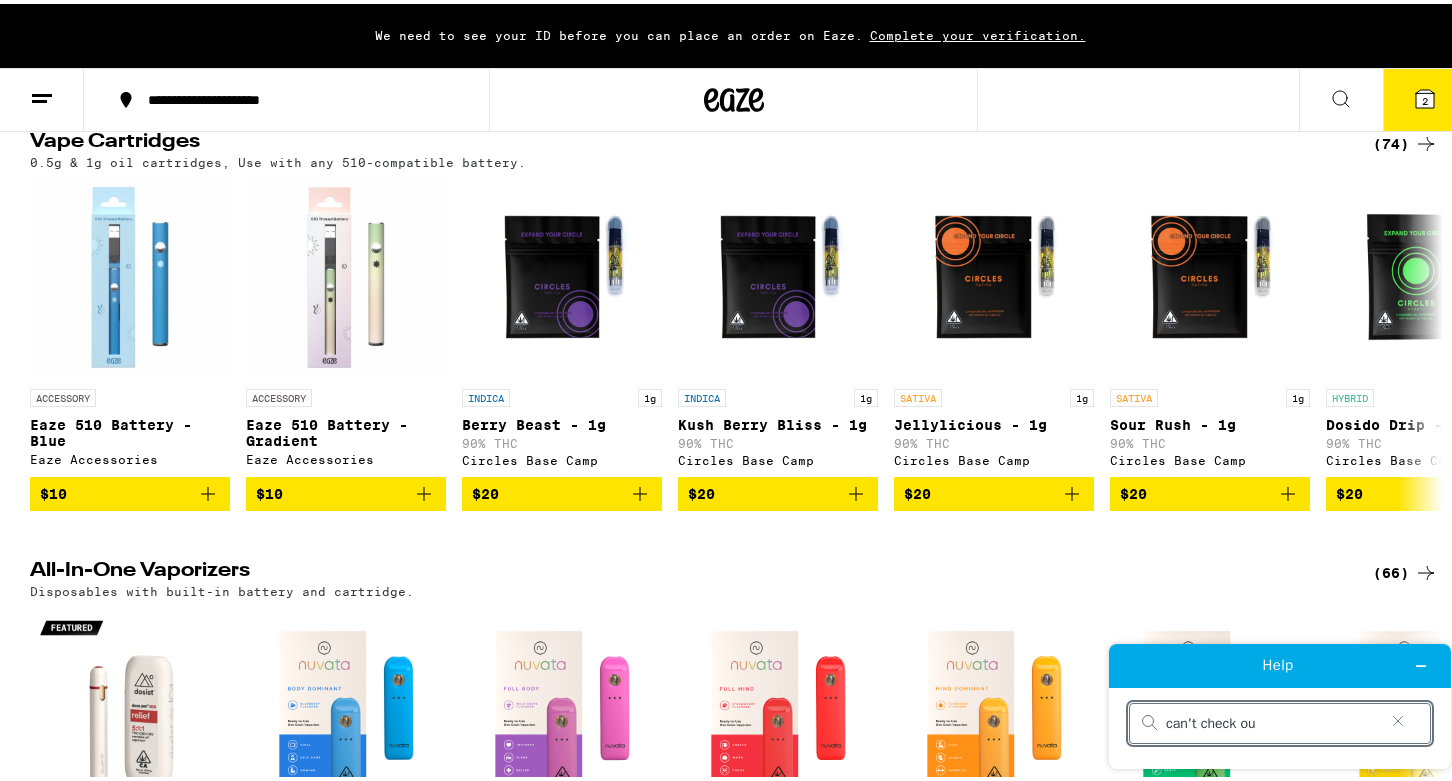 type on "can't check out" 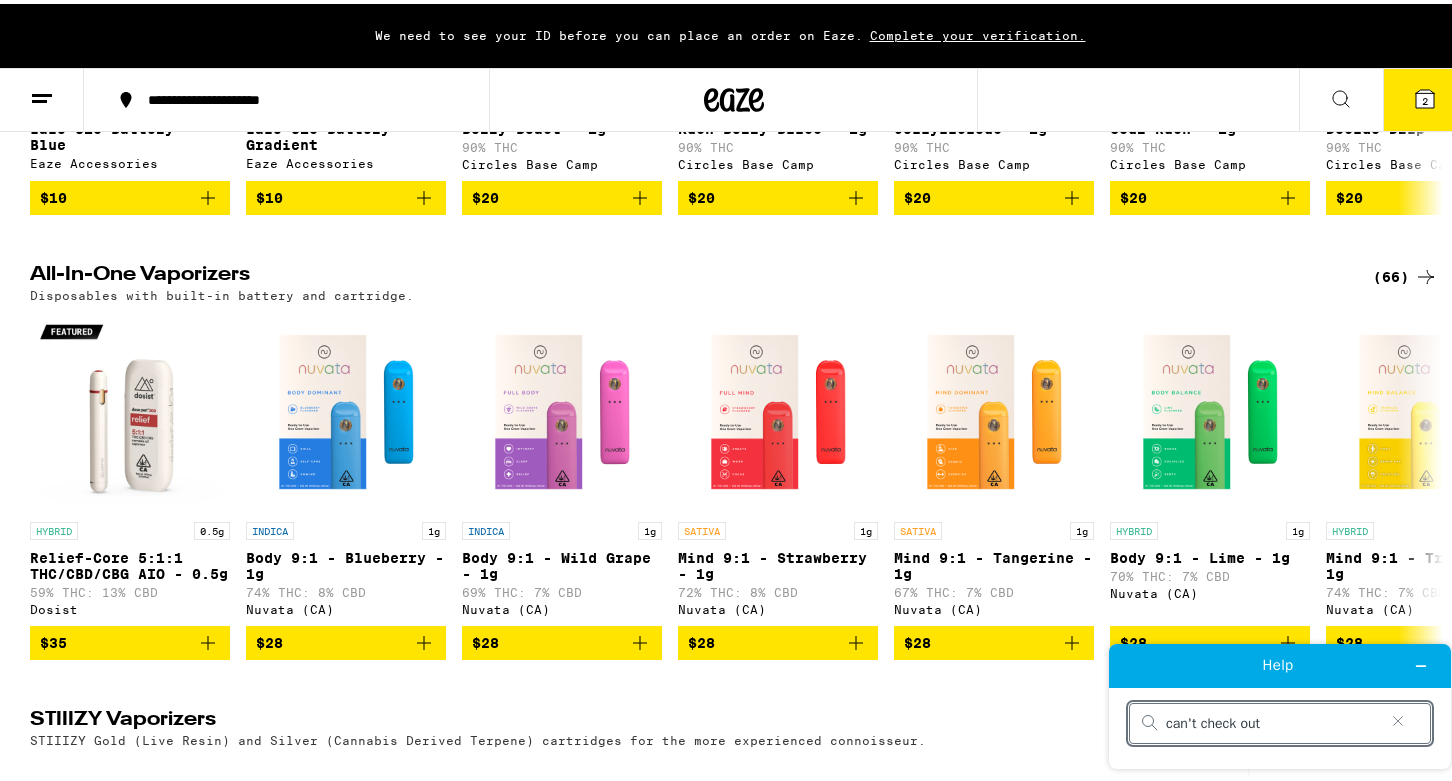 scroll, scrollTop: 1900, scrollLeft: 0, axis: vertical 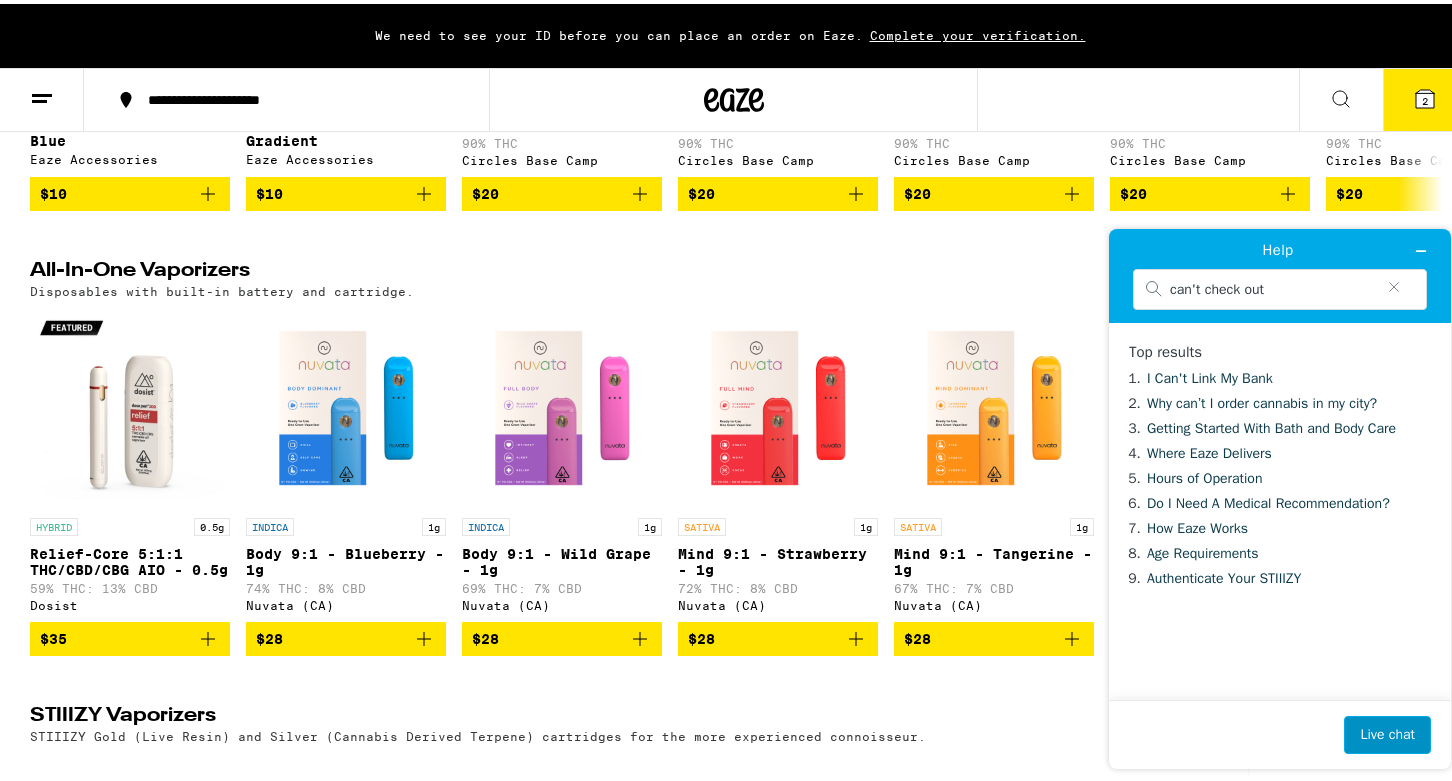 click on "Live chat" at bounding box center [1387, 734] 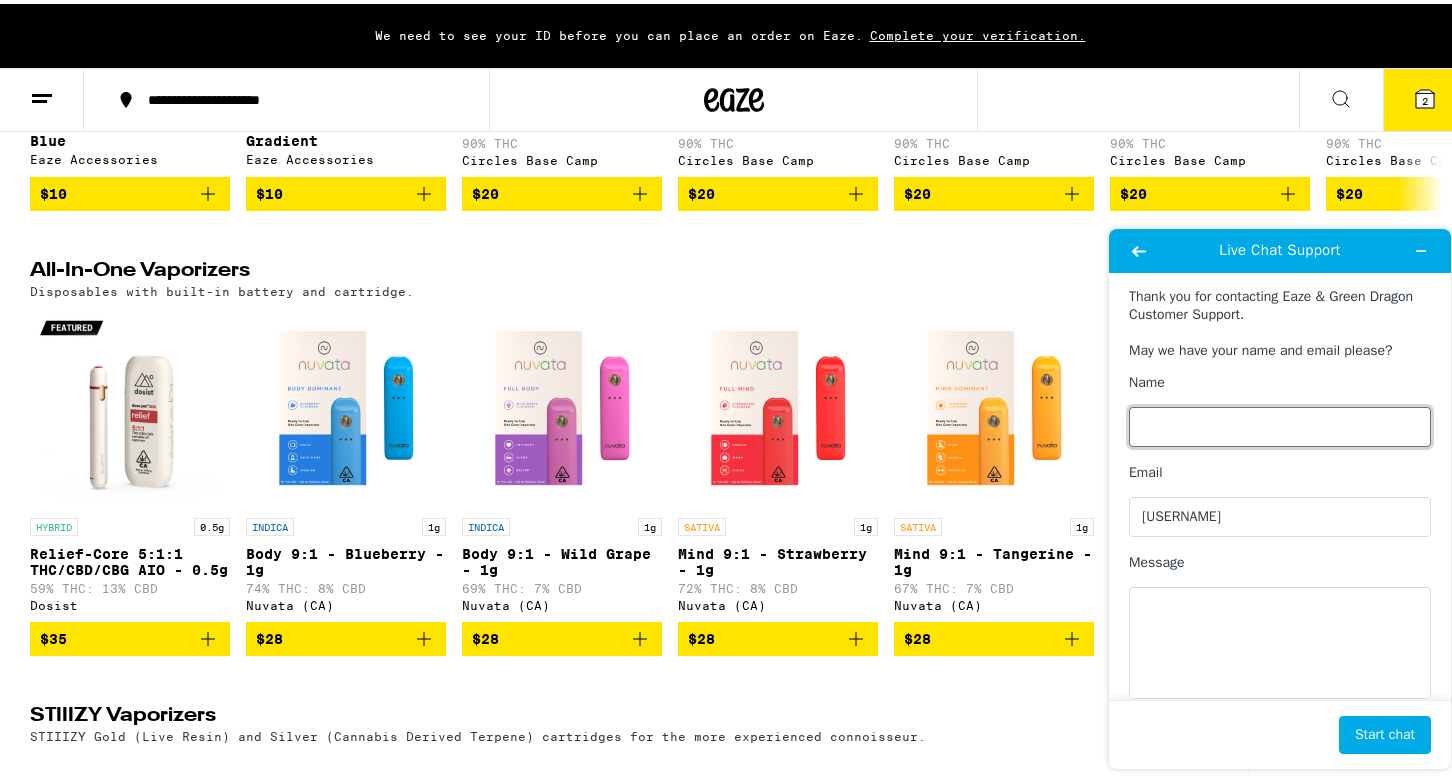 click on "Name" at bounding box center [1280, 426] 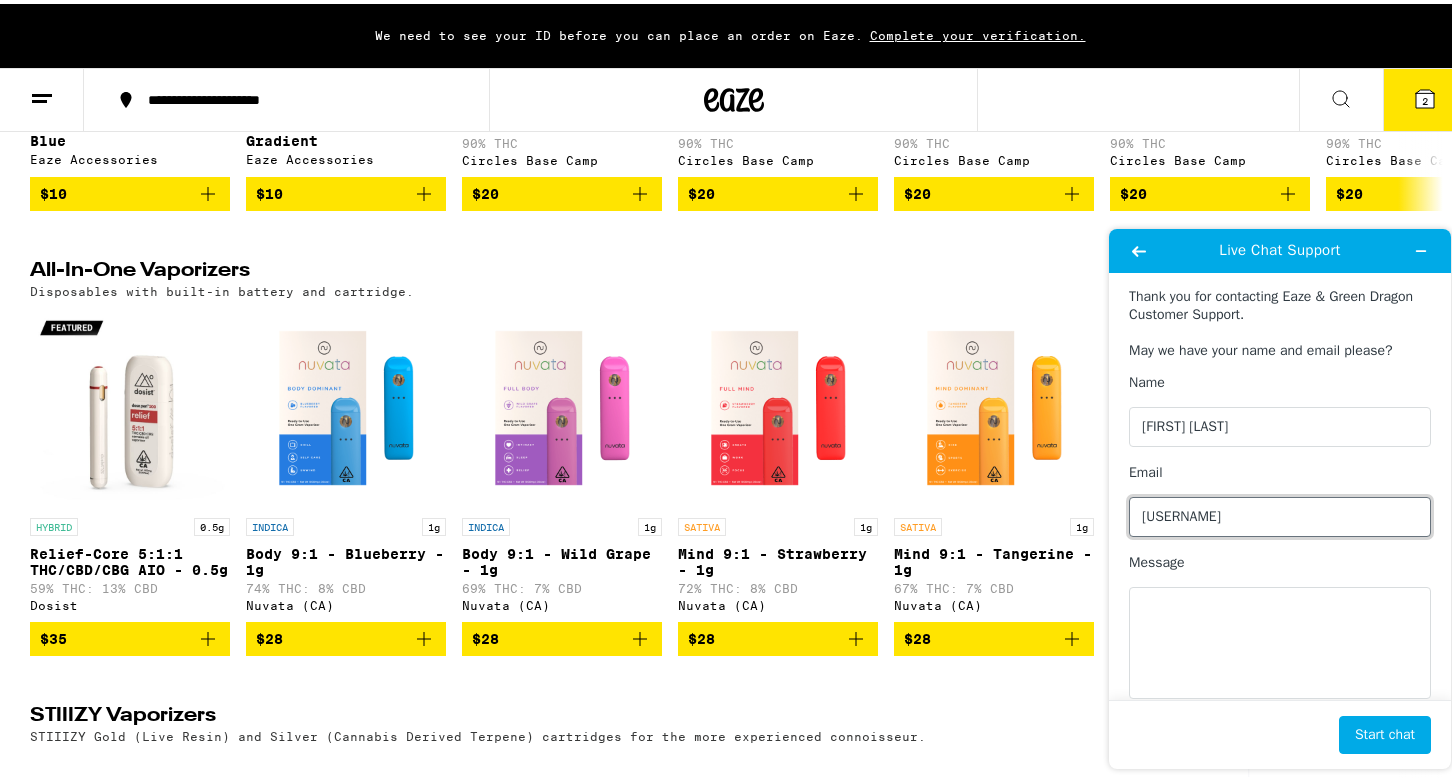click on "[USERNAME]" at bounding box center [1280, 516] 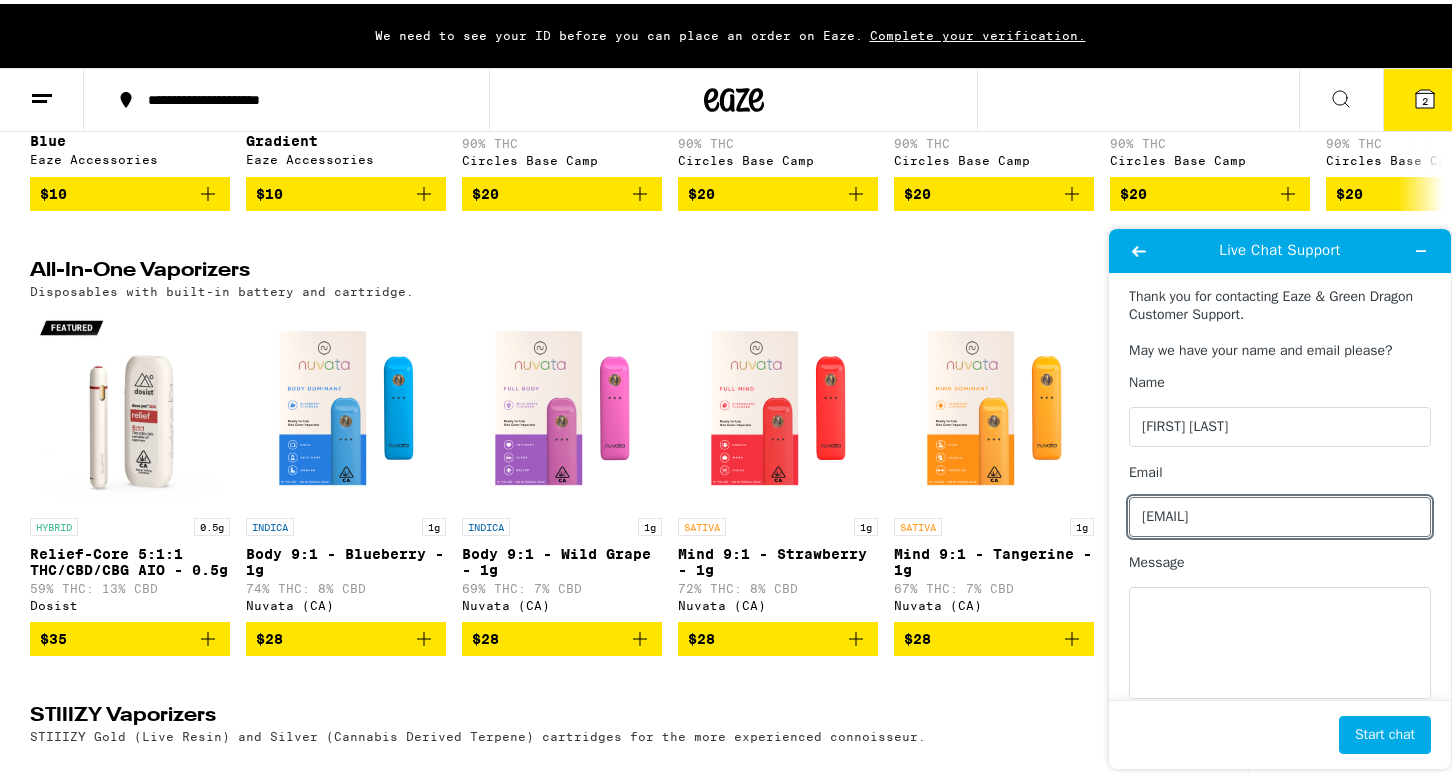 click on "Message" at bounding box center [1280, 562] 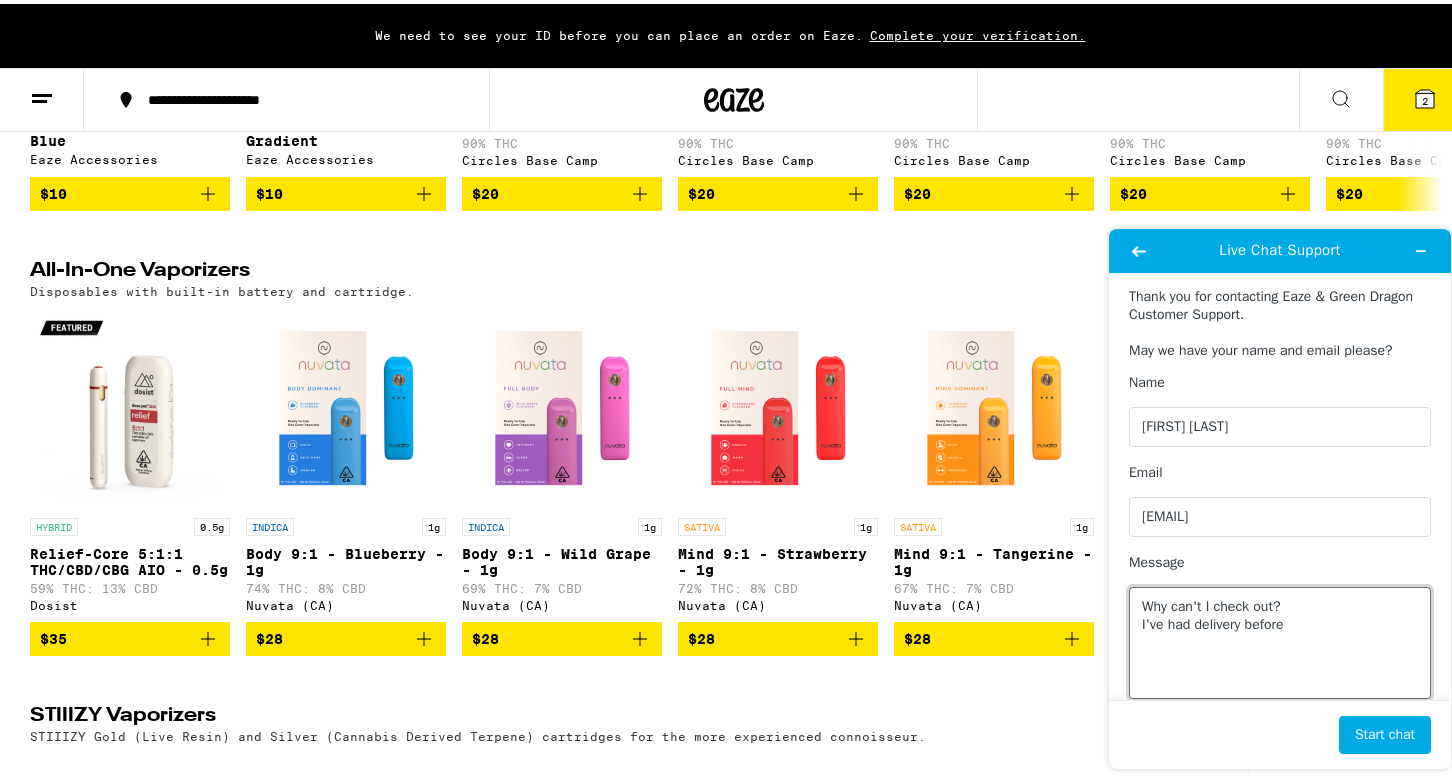 click on "Why can't I check out?
I've had delivery before" at bounding box center (1280, 642) 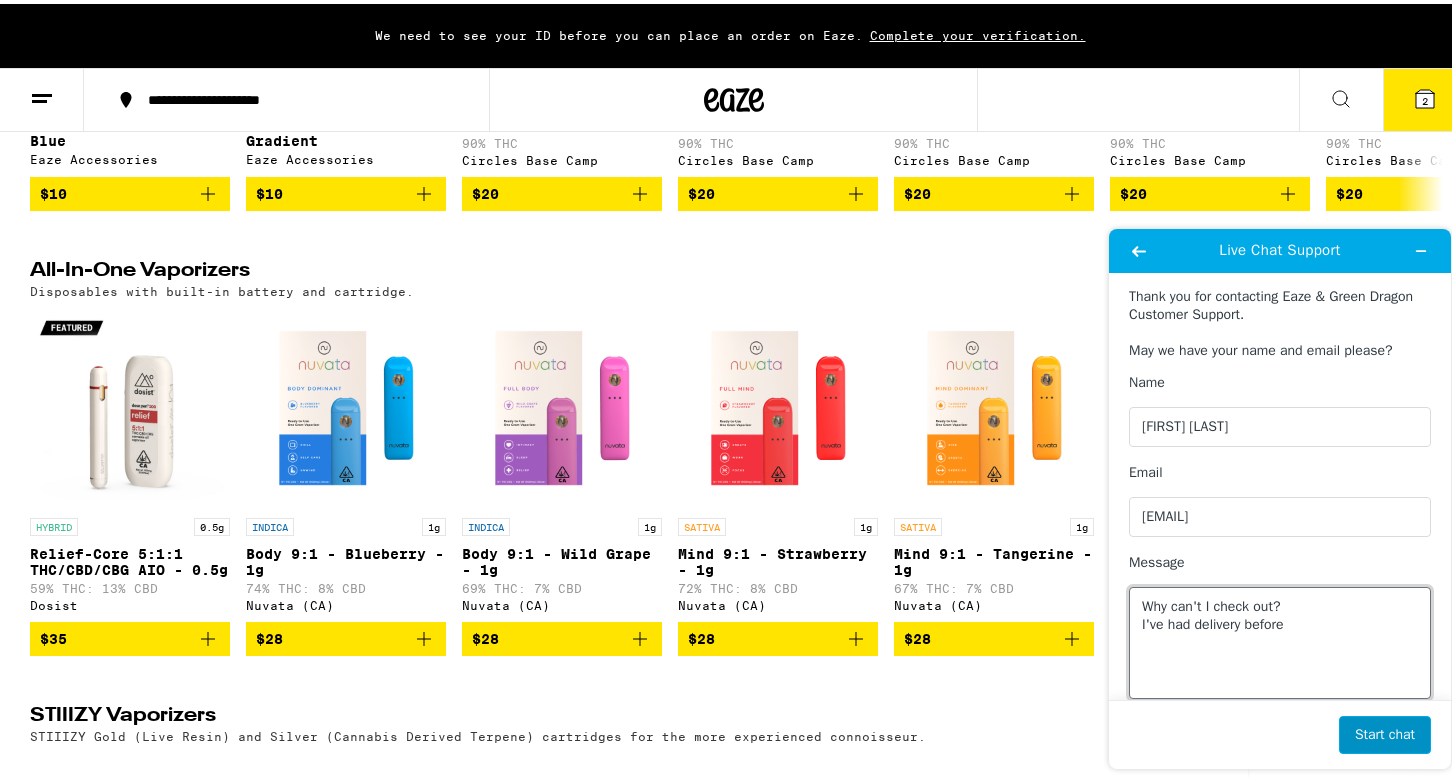 type on "Why can't I check out?
I've had delivery before" 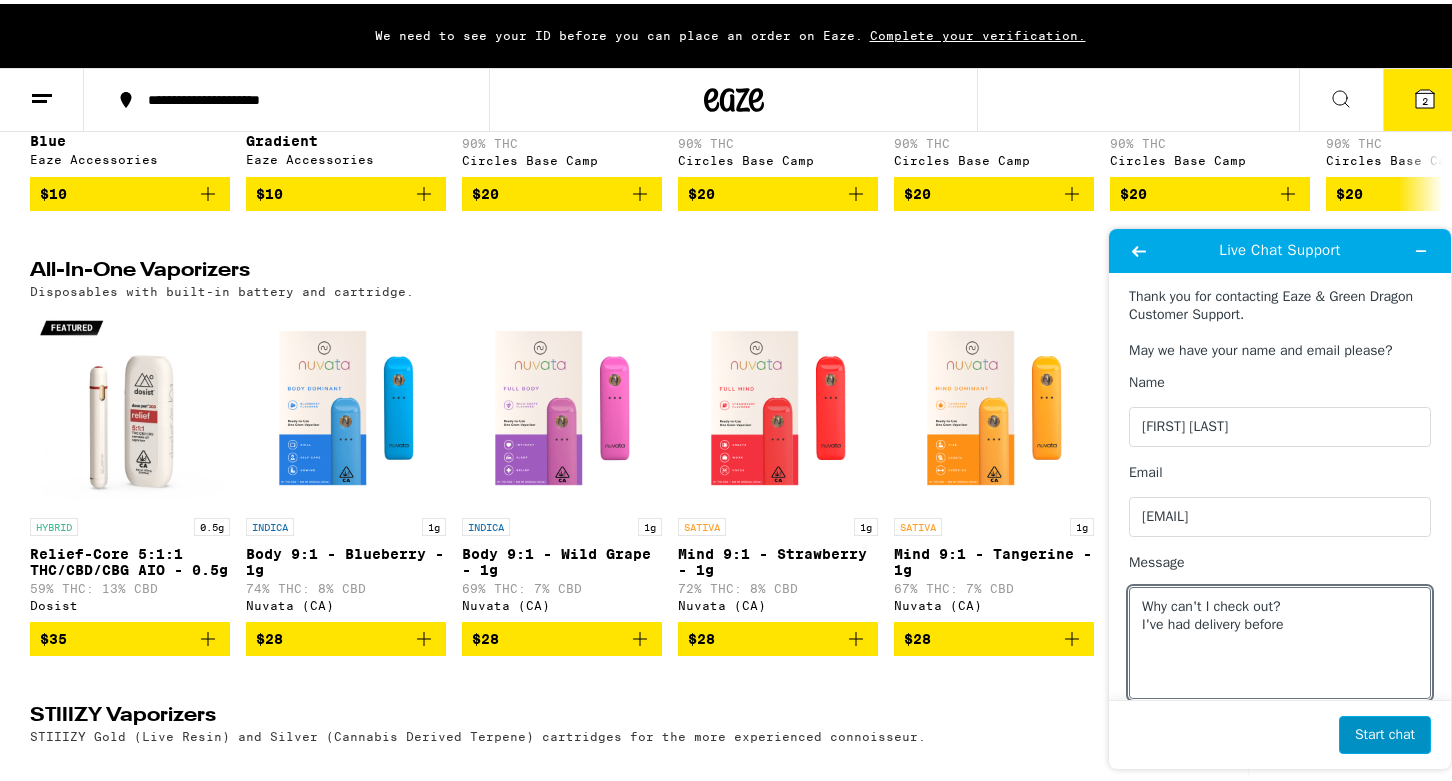 click on "Start chat" at bounding box center [1385, 734] 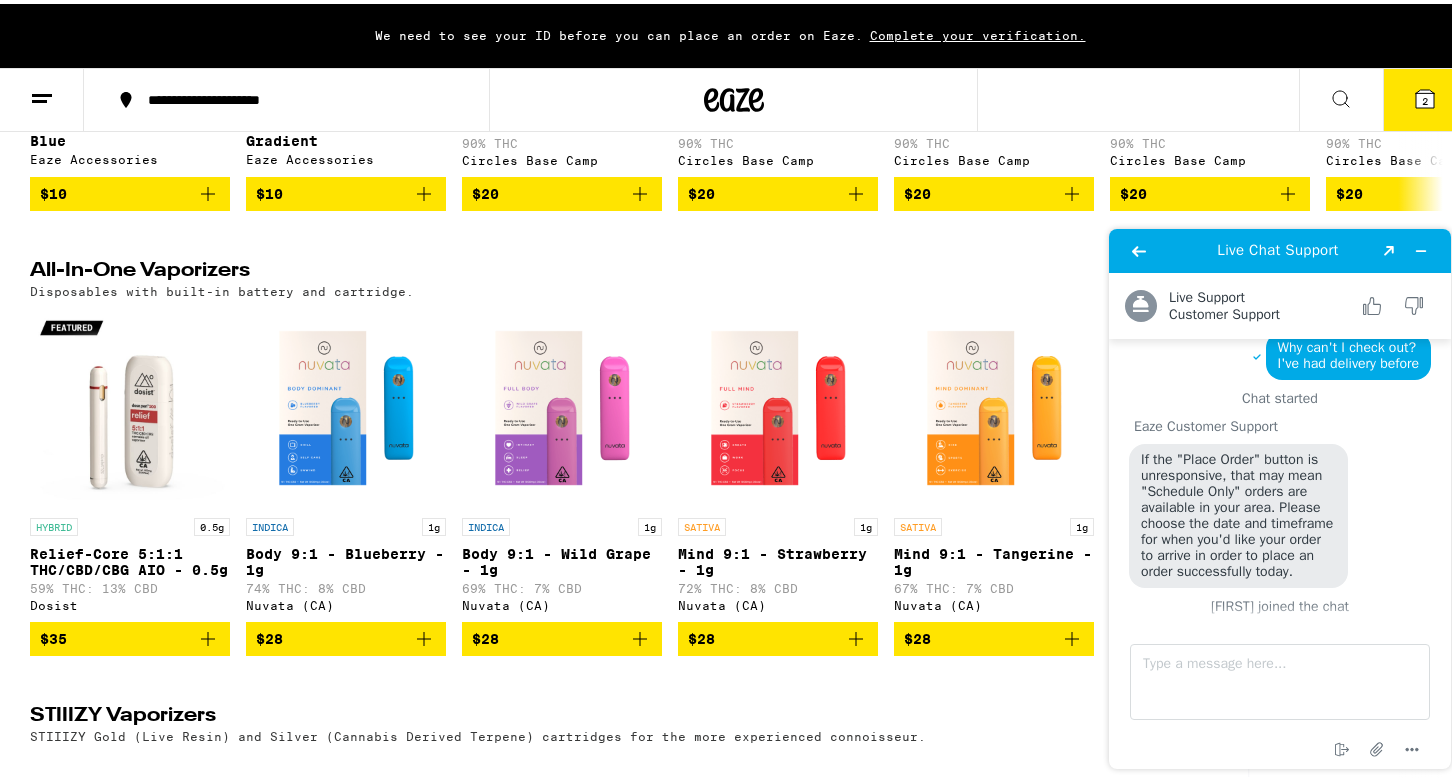 scroll, scrollTop: 30, scrollLeft: 0, axis: vertical 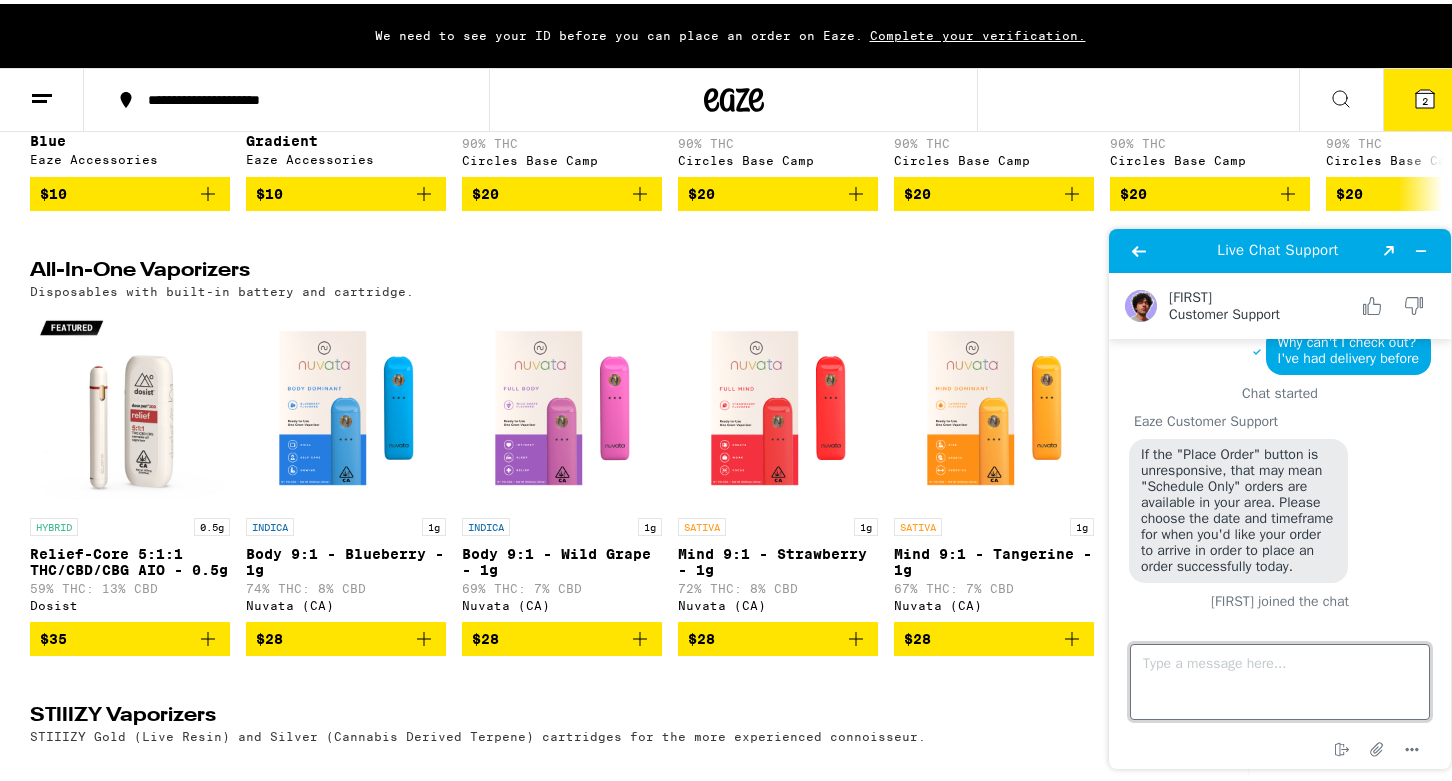 click on "Type a message here..." at bounding box center [1280, 681] 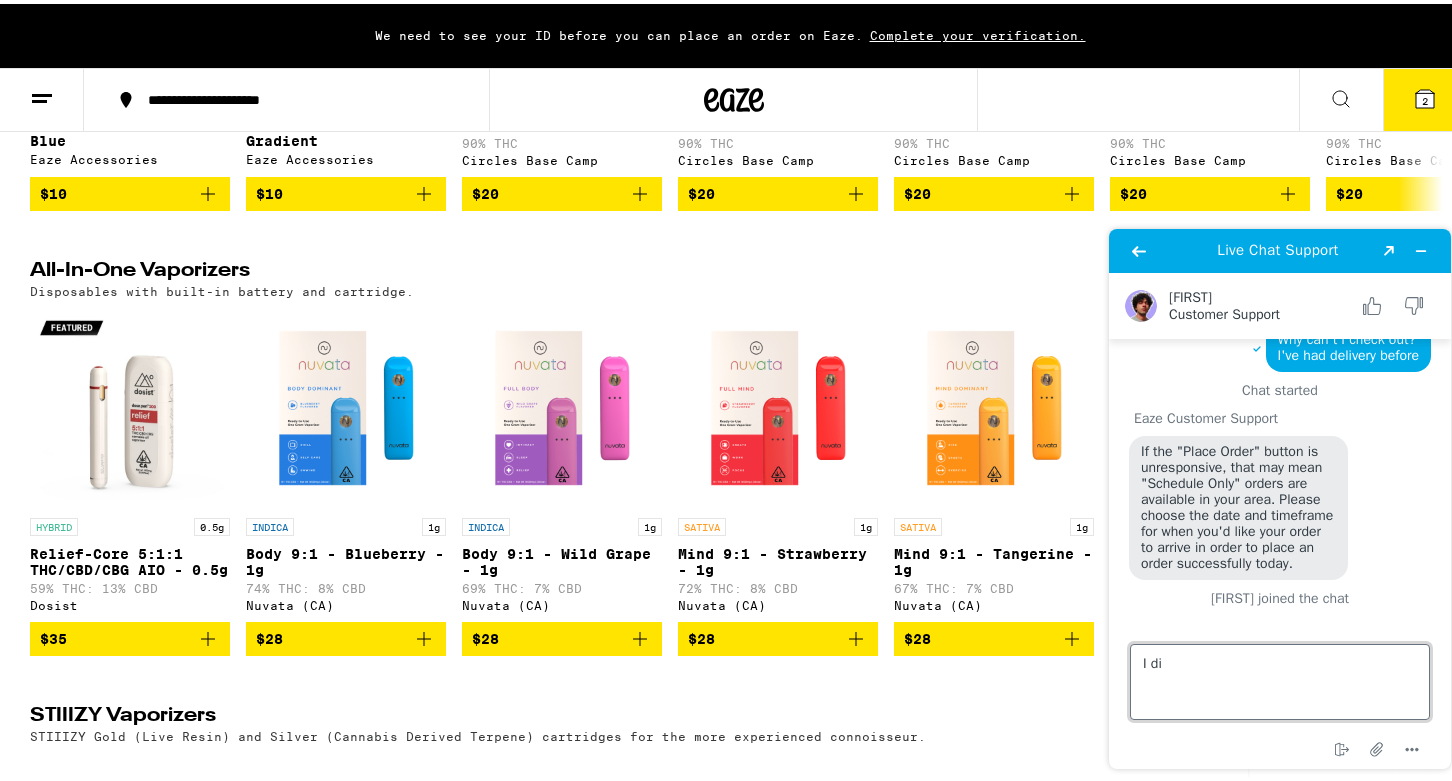 type on "I did" 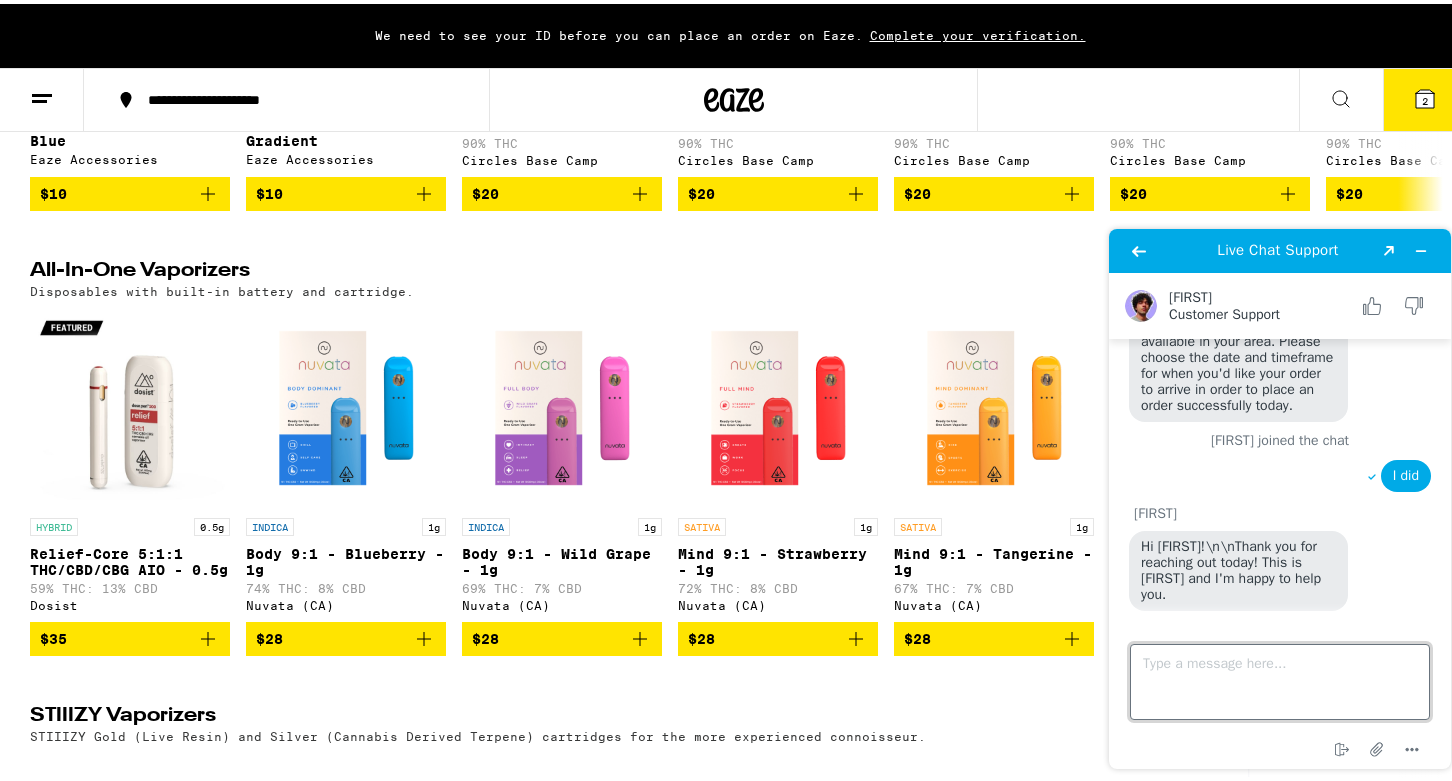 scroll, scrollTop: 213, scrollLeft: 0, axis: vertical 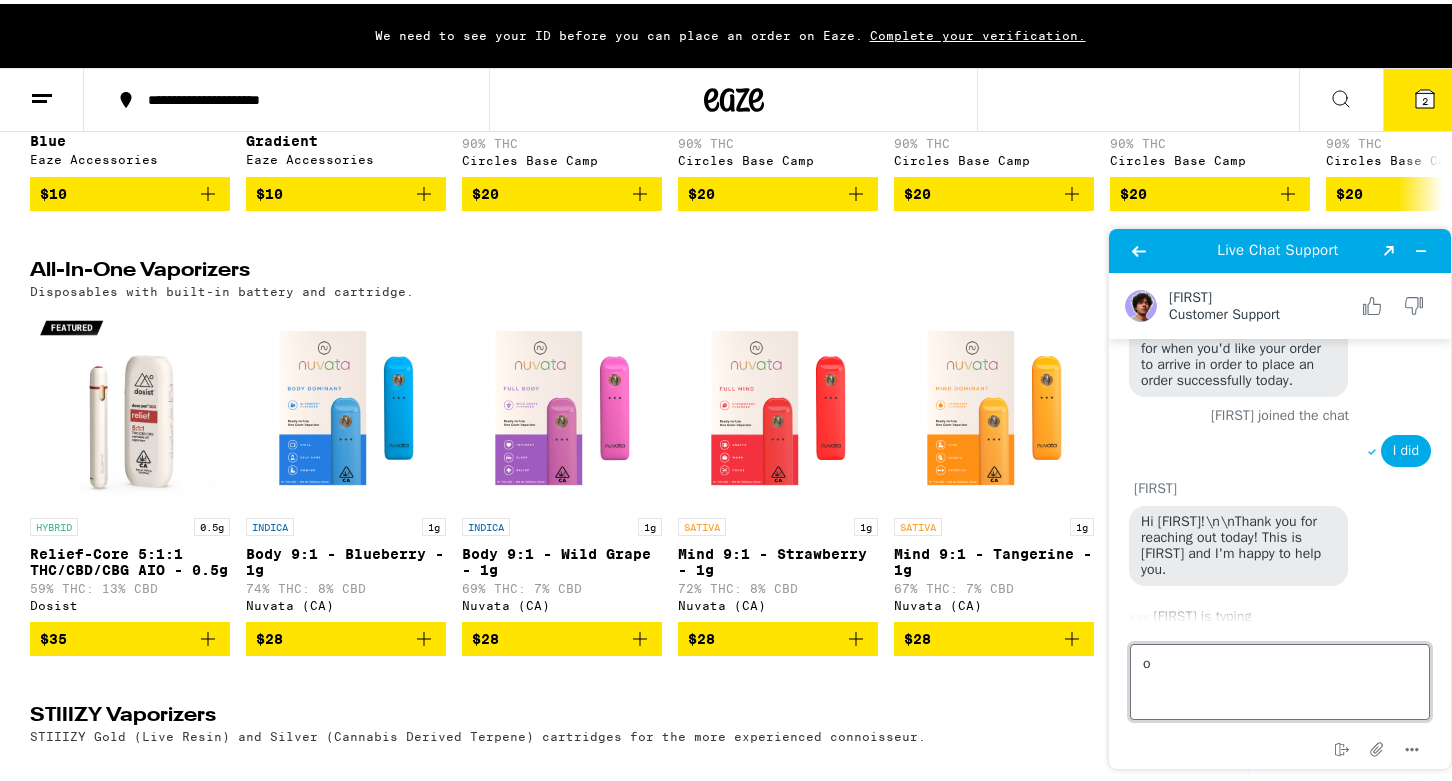 type on "ok" 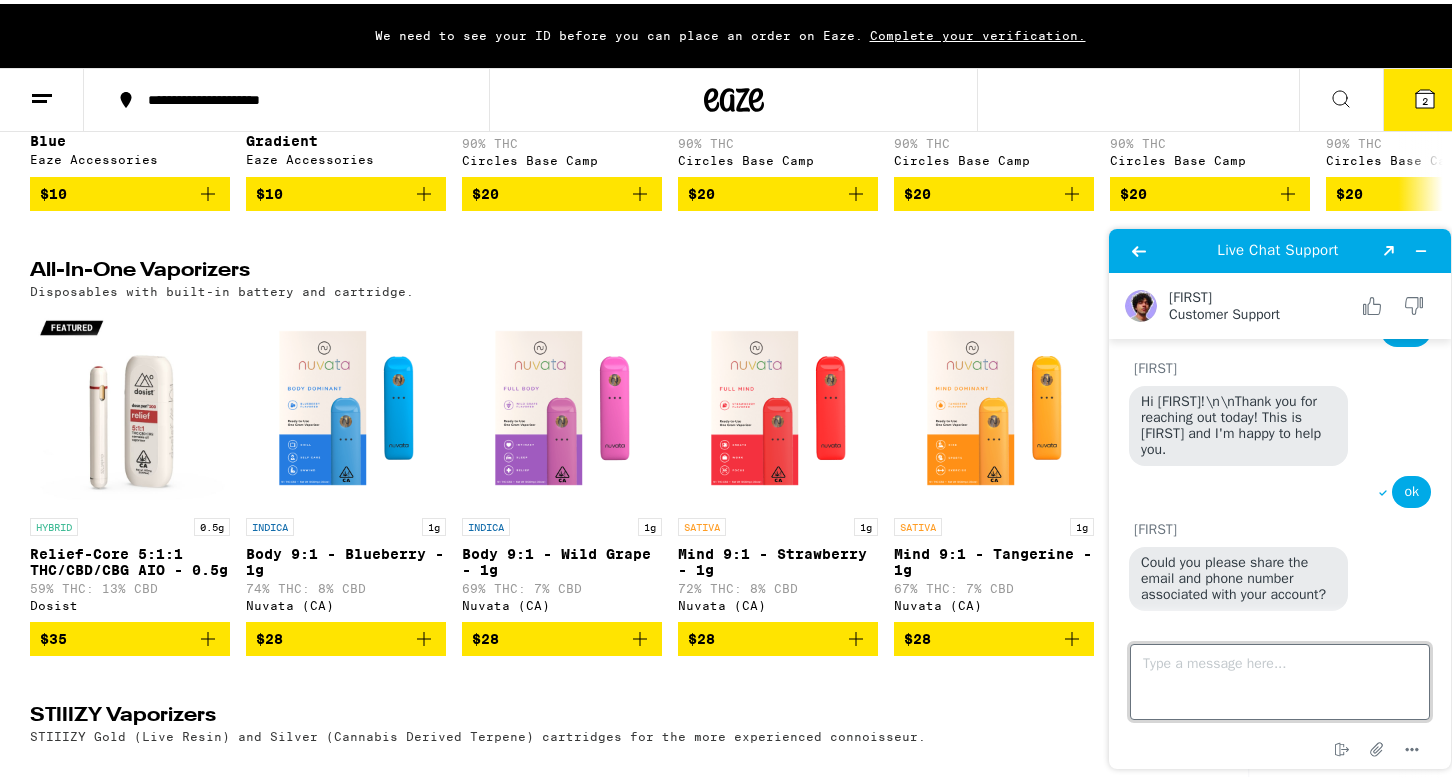 scroll, scrollTop: 354, scrollLeft: 0, axis: vertical 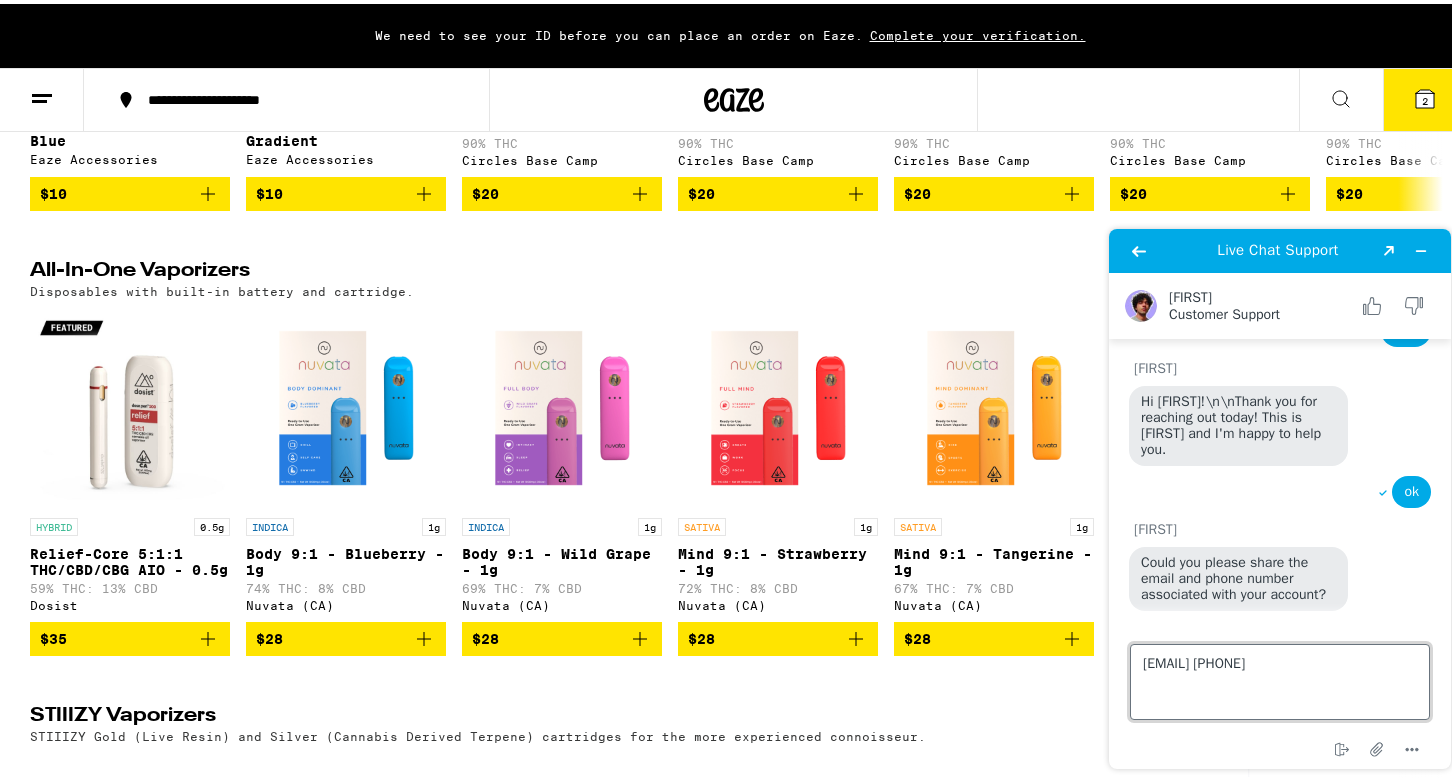 type on "[EMAIL] [PHONE]" 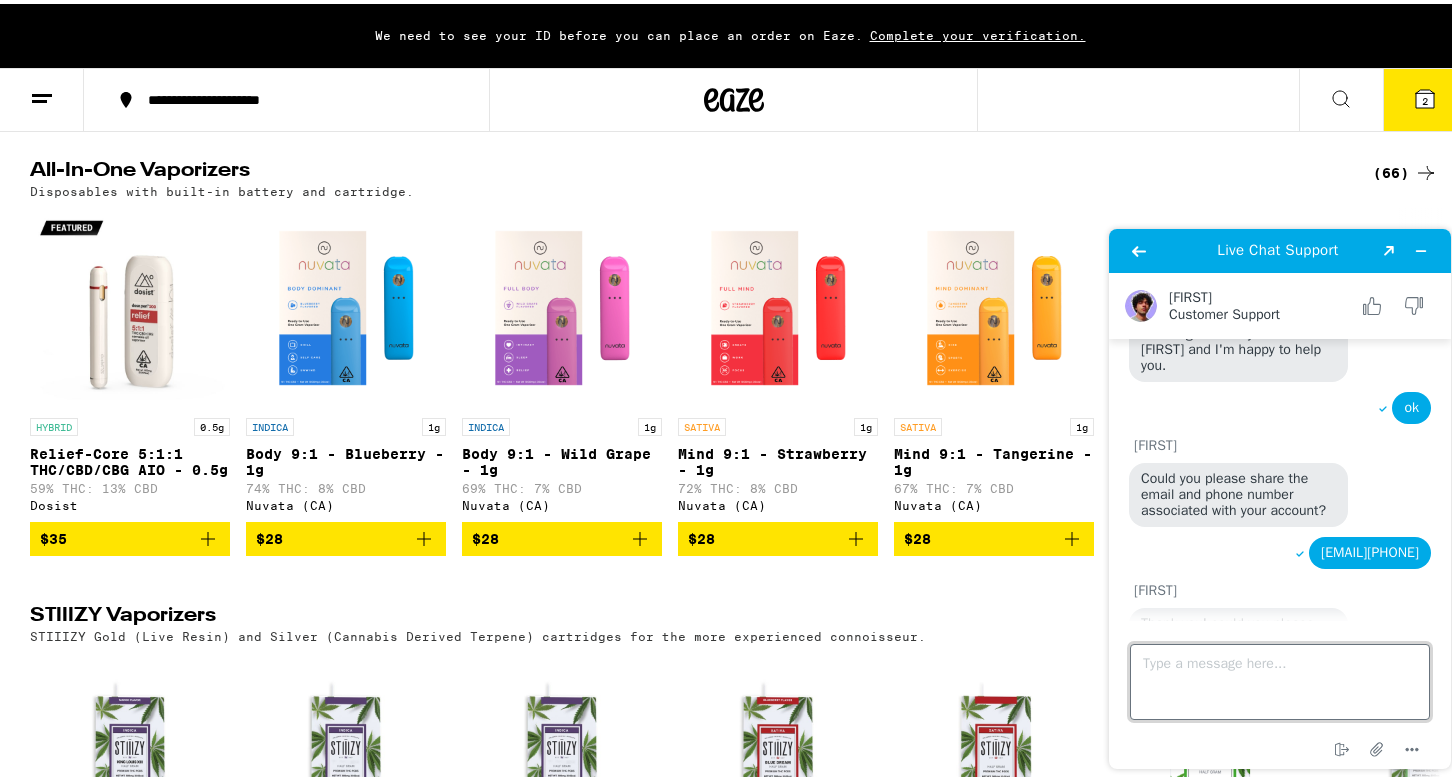 scroll, scrollTop: 500, scrollLeft: 0, axis: vertical 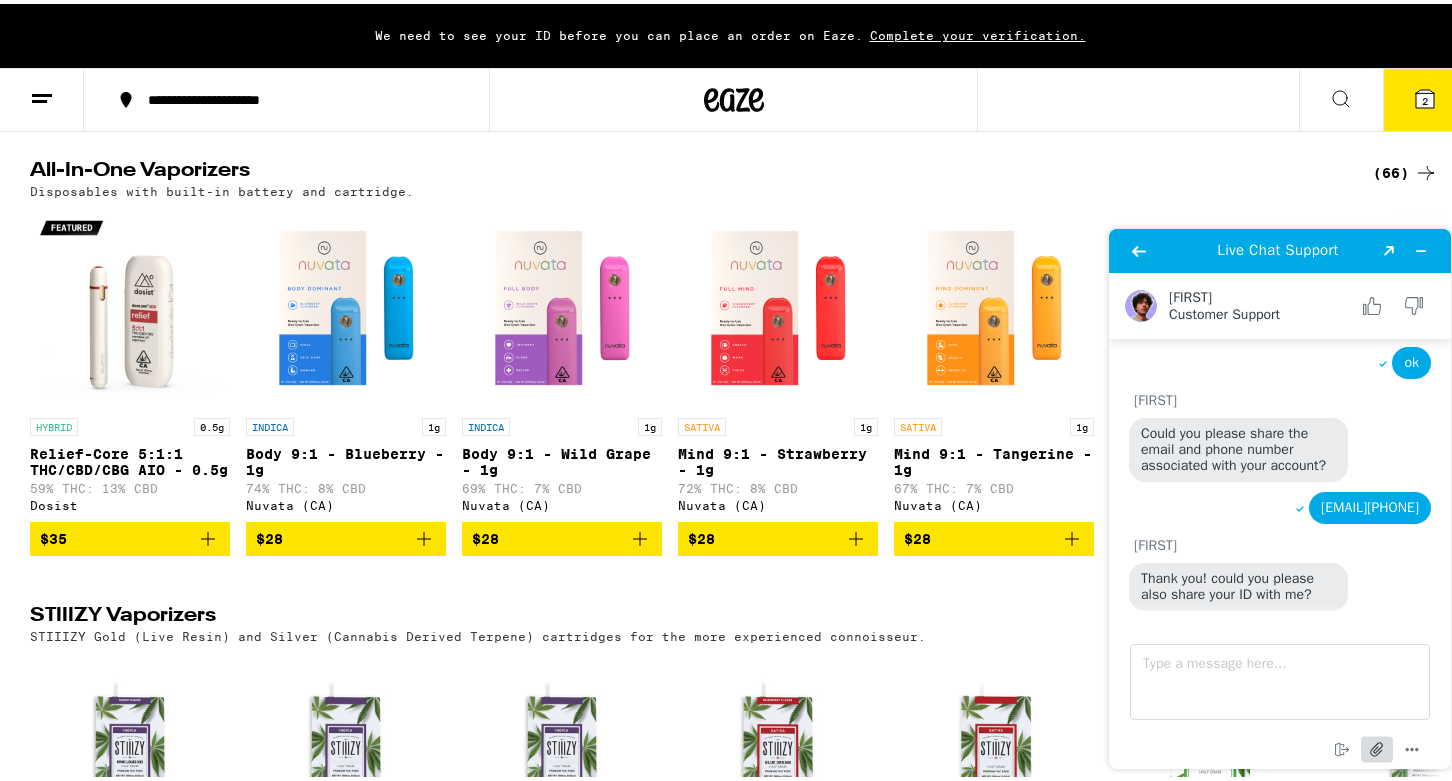 click 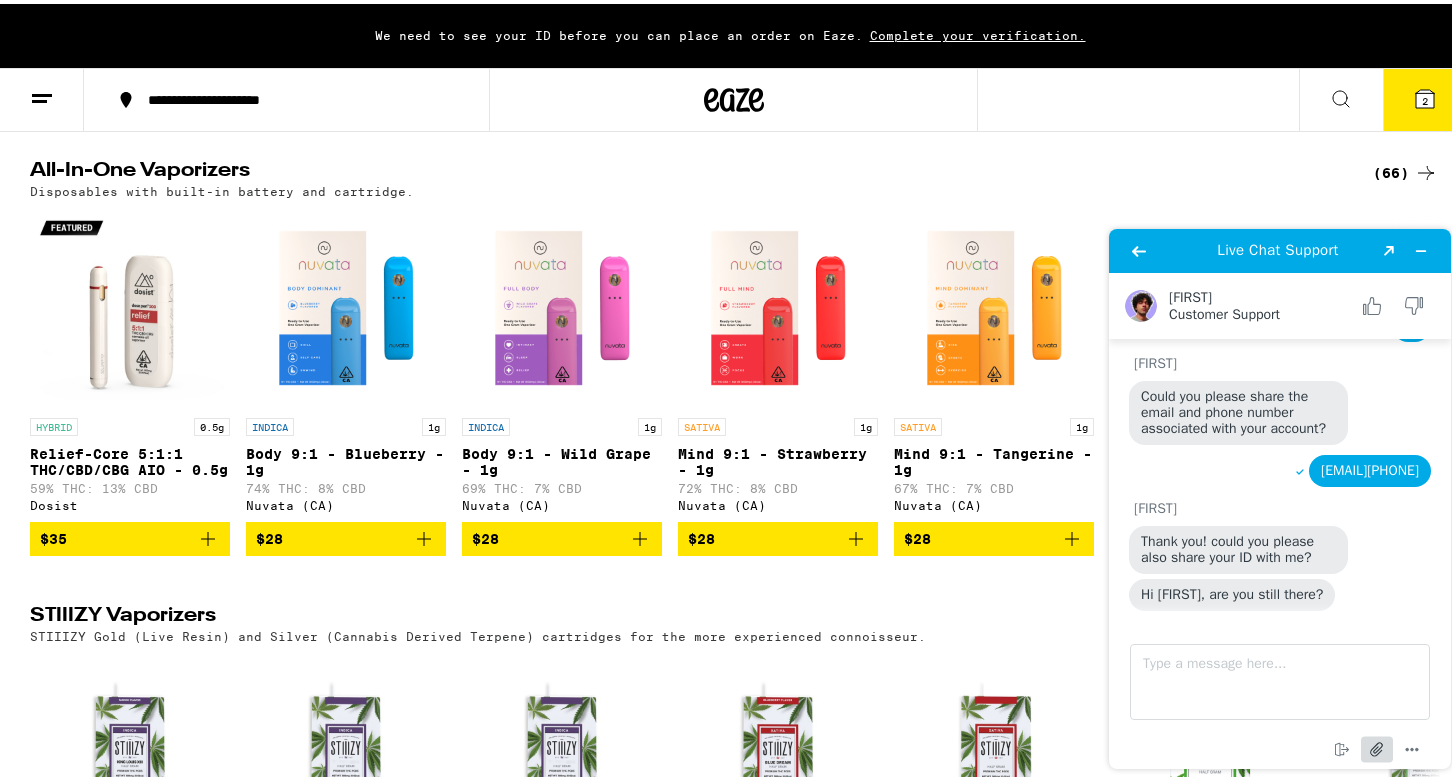 scroll, scrollTop: 537, scrollLeft: 0, axis: vertical 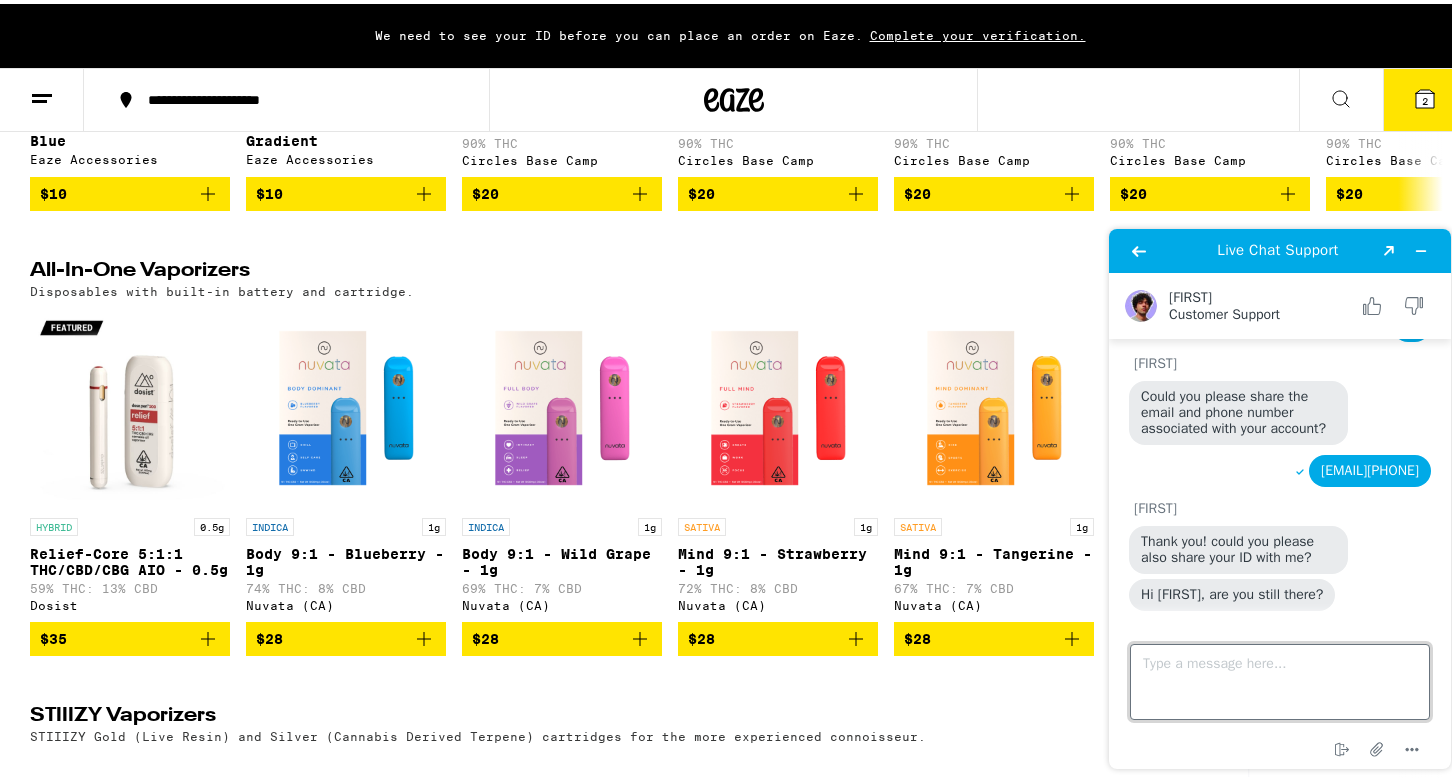 click on "Type a message here..." at bounding box center [1280, 681] 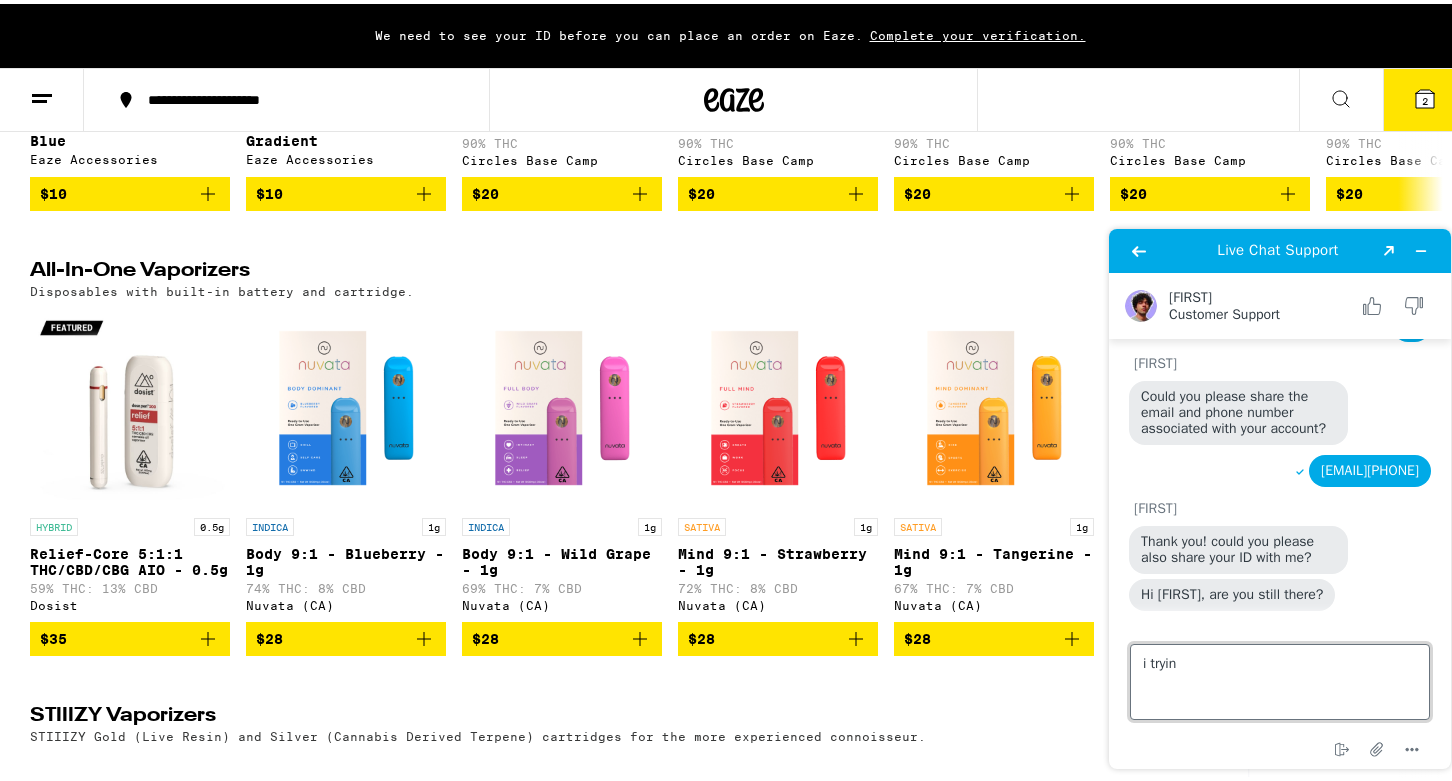 type on "i trying" 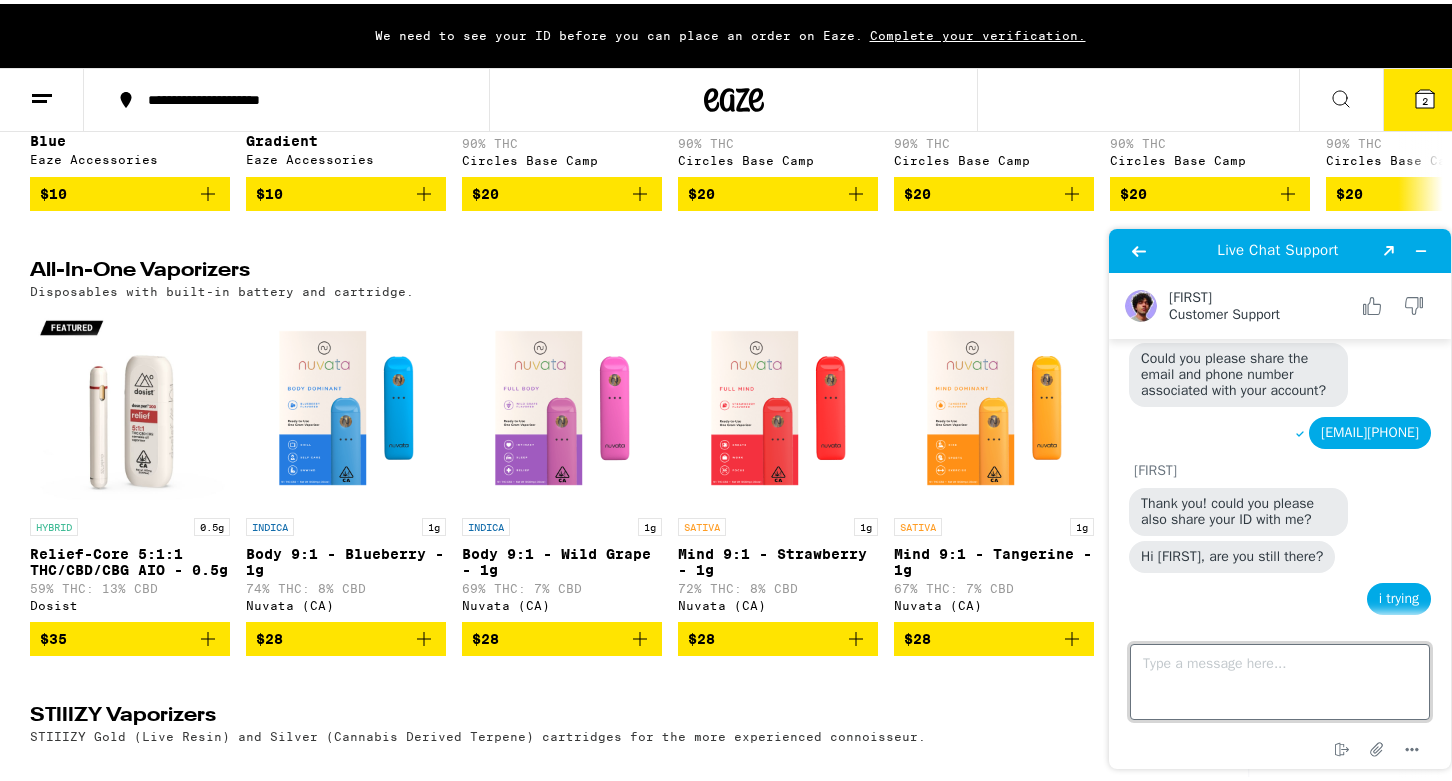 scroll, scrollTop: 579, scrollLeft: 0, axis: vertical 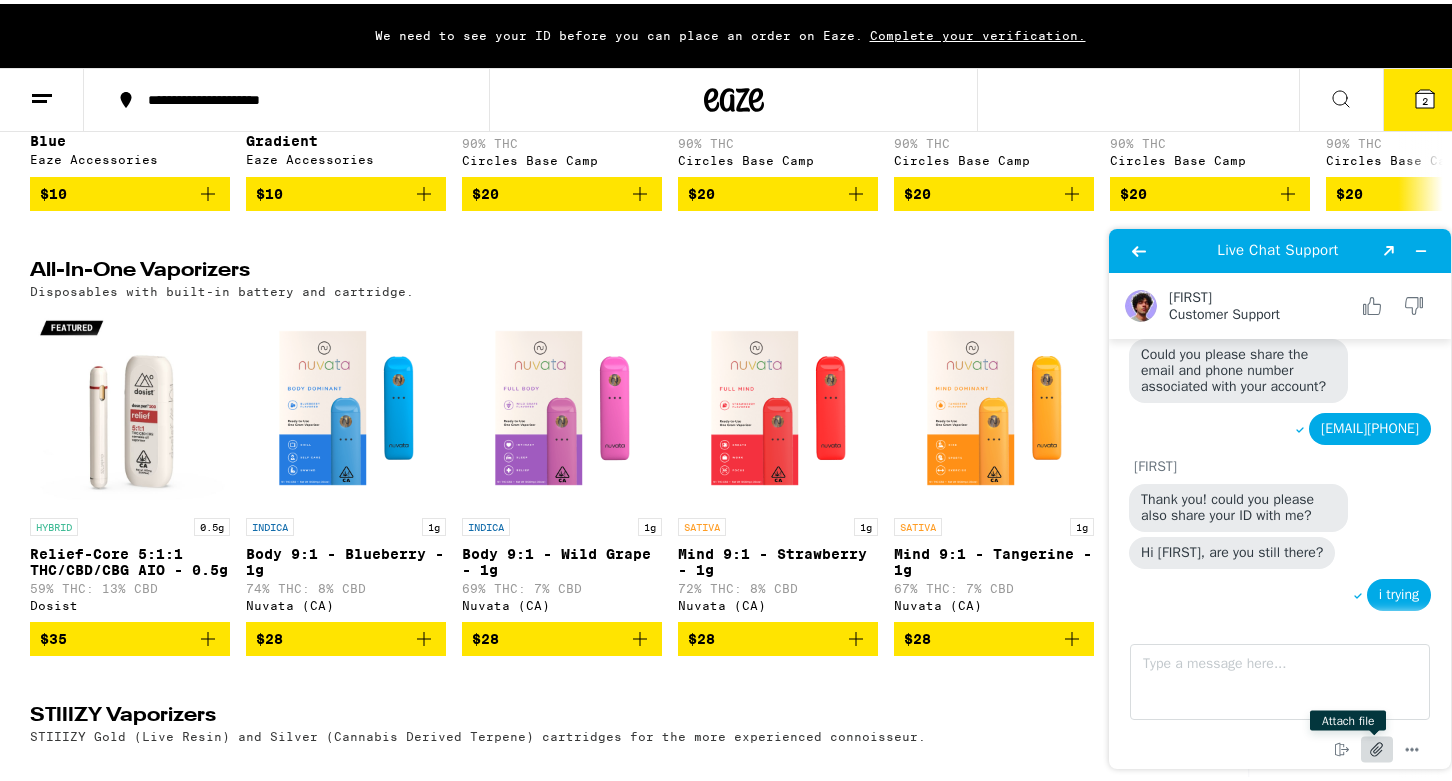 click 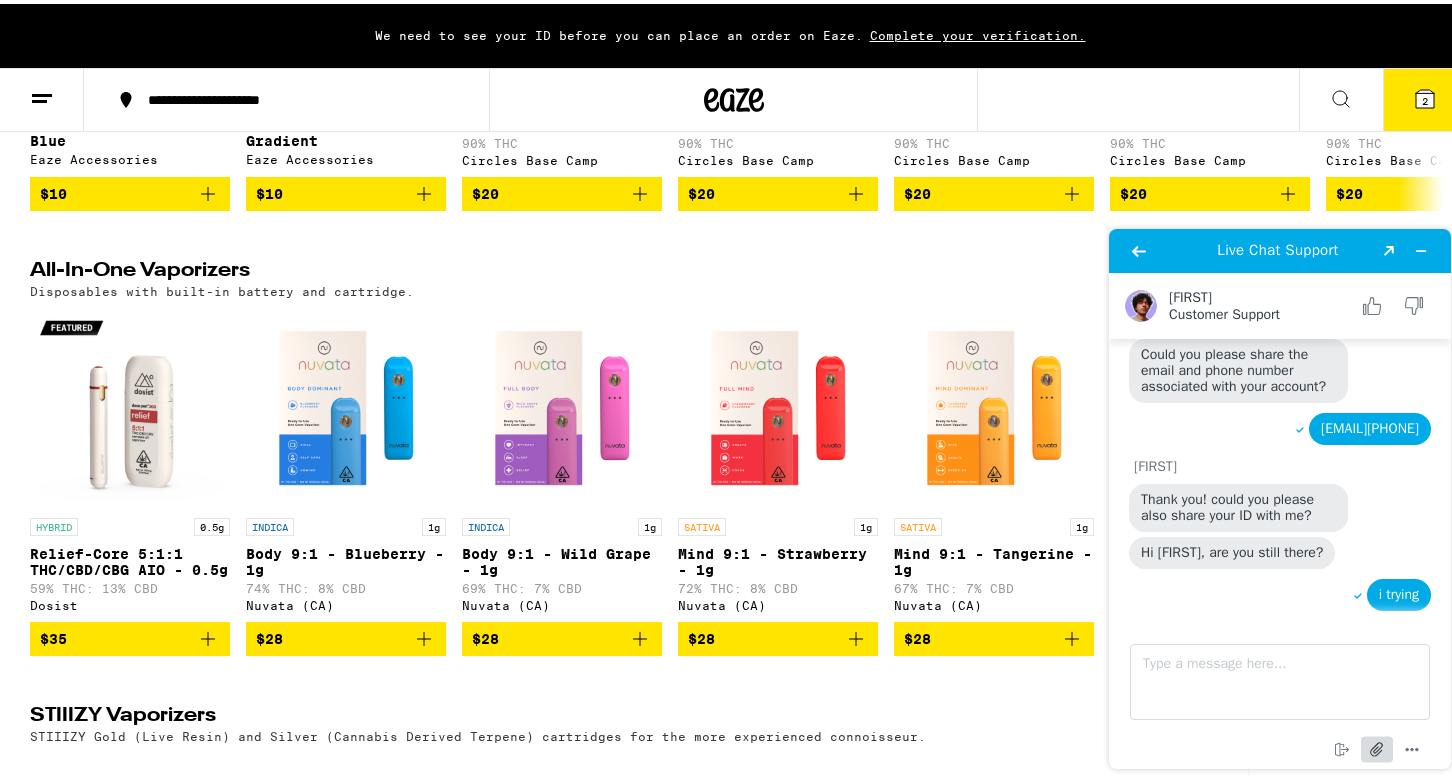 scroll, scrollTop: 651, scrollLeft: 0, axis: vertical 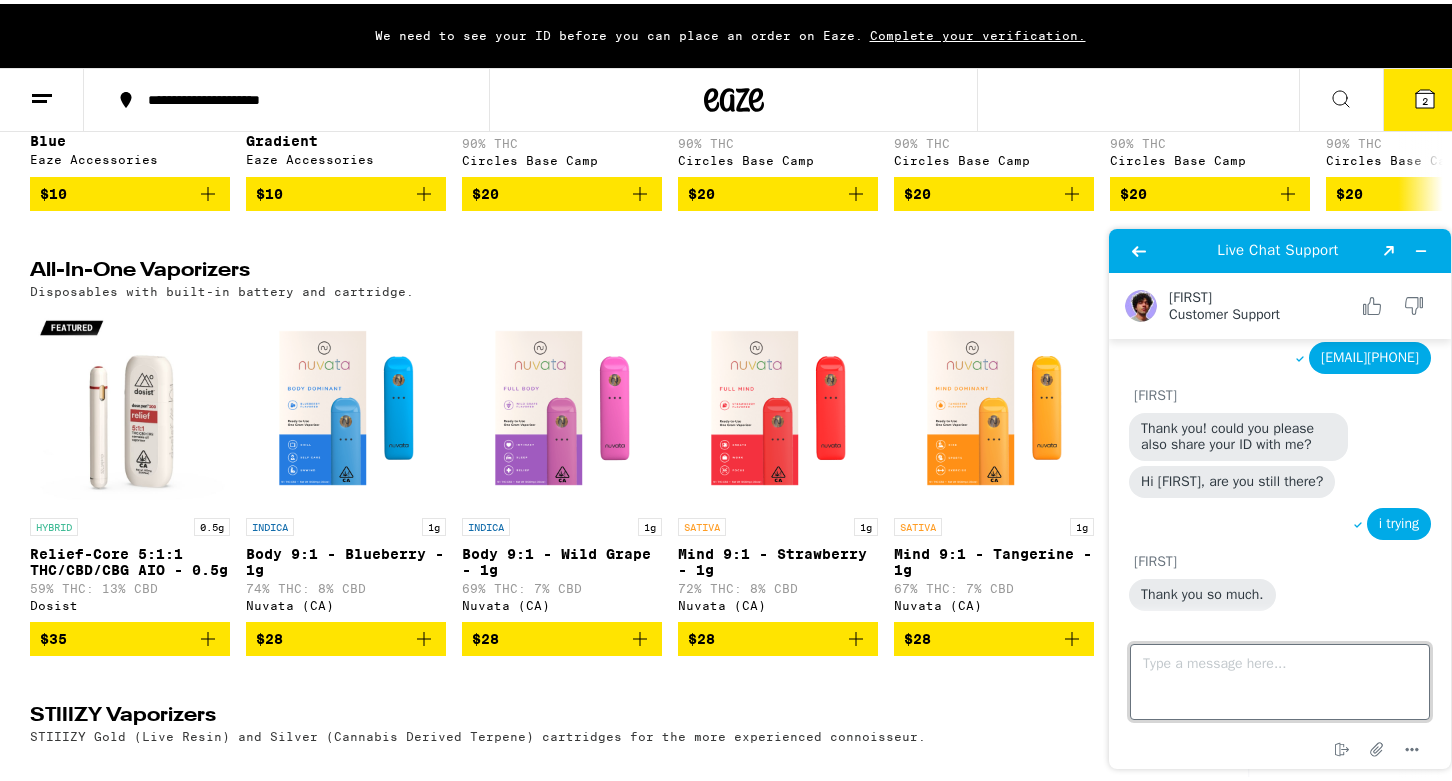 click on "Type a message here..." at bounding box center [1280, 681] 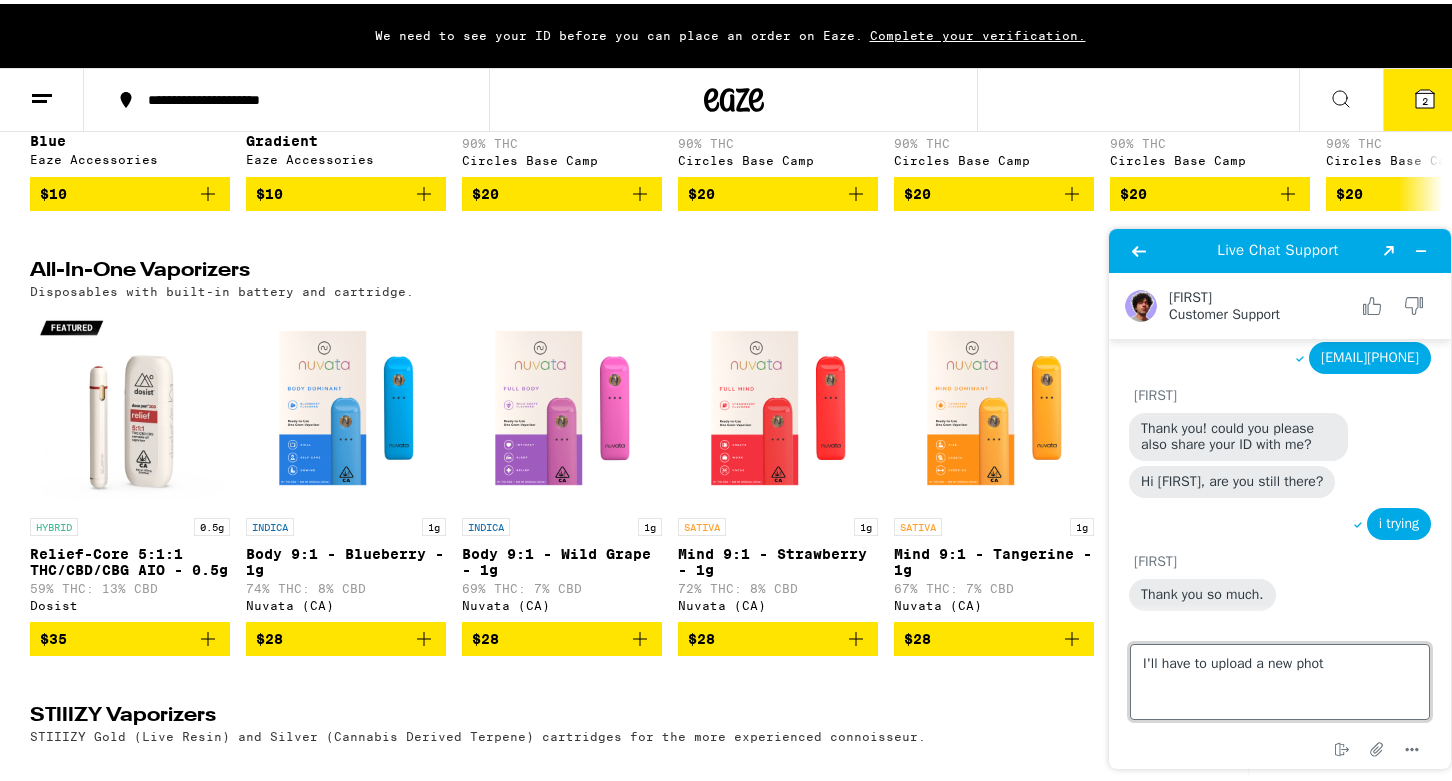 type on "I'll have to upload a new photo" 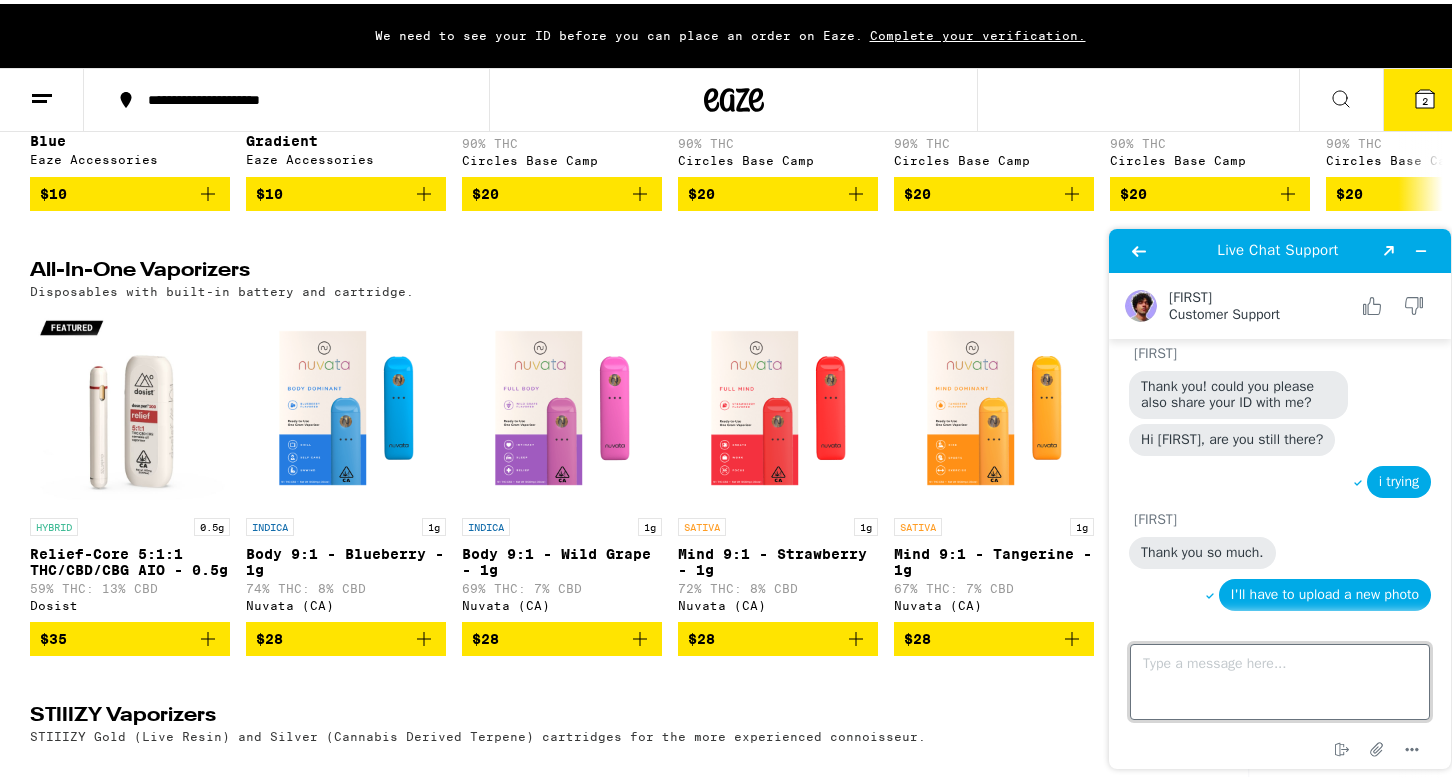 scroll, scrollTop: 698, scrollLeft: 0, axis: vertical 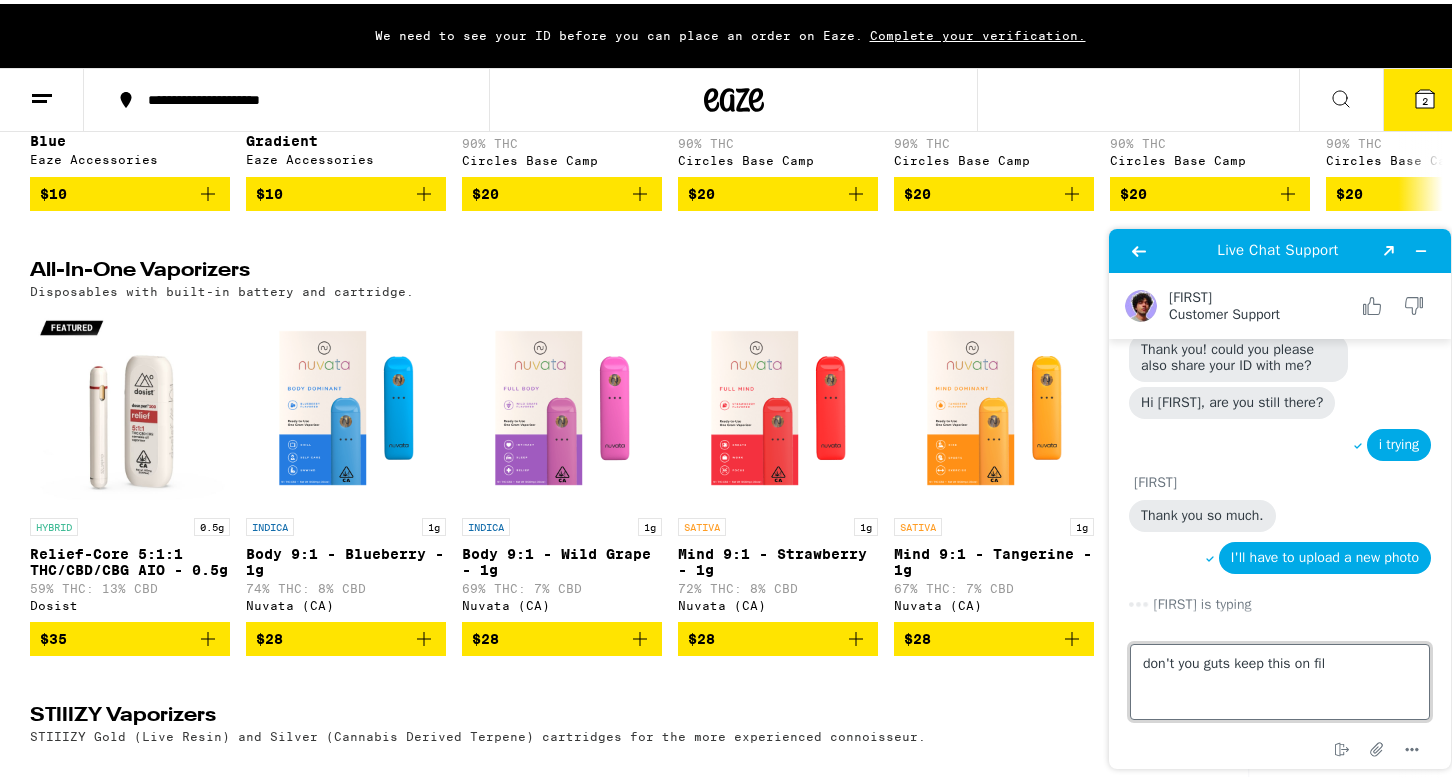 type on "don't you guts keep this on file" 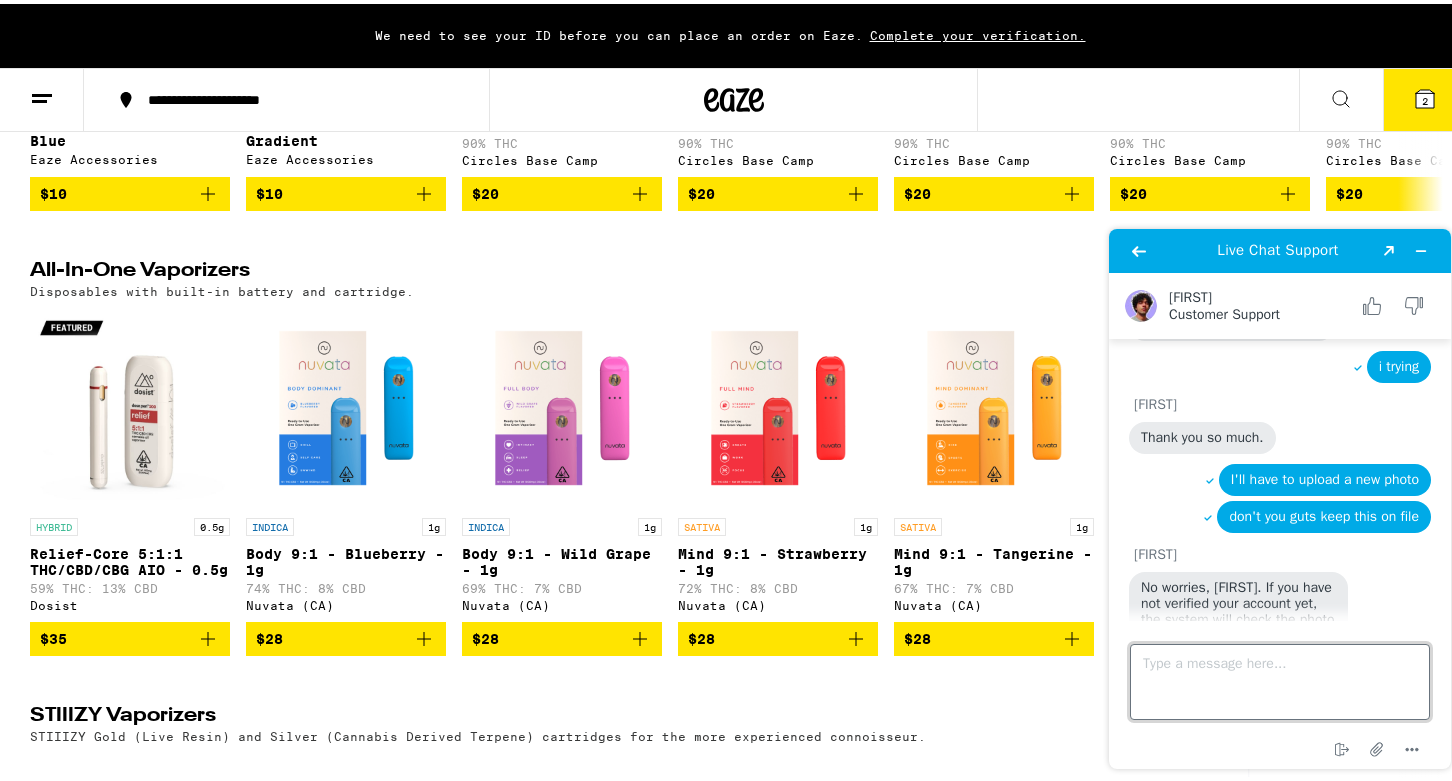 scroll, scrollTop: 882, scrollLeft: 0, axis: vertical 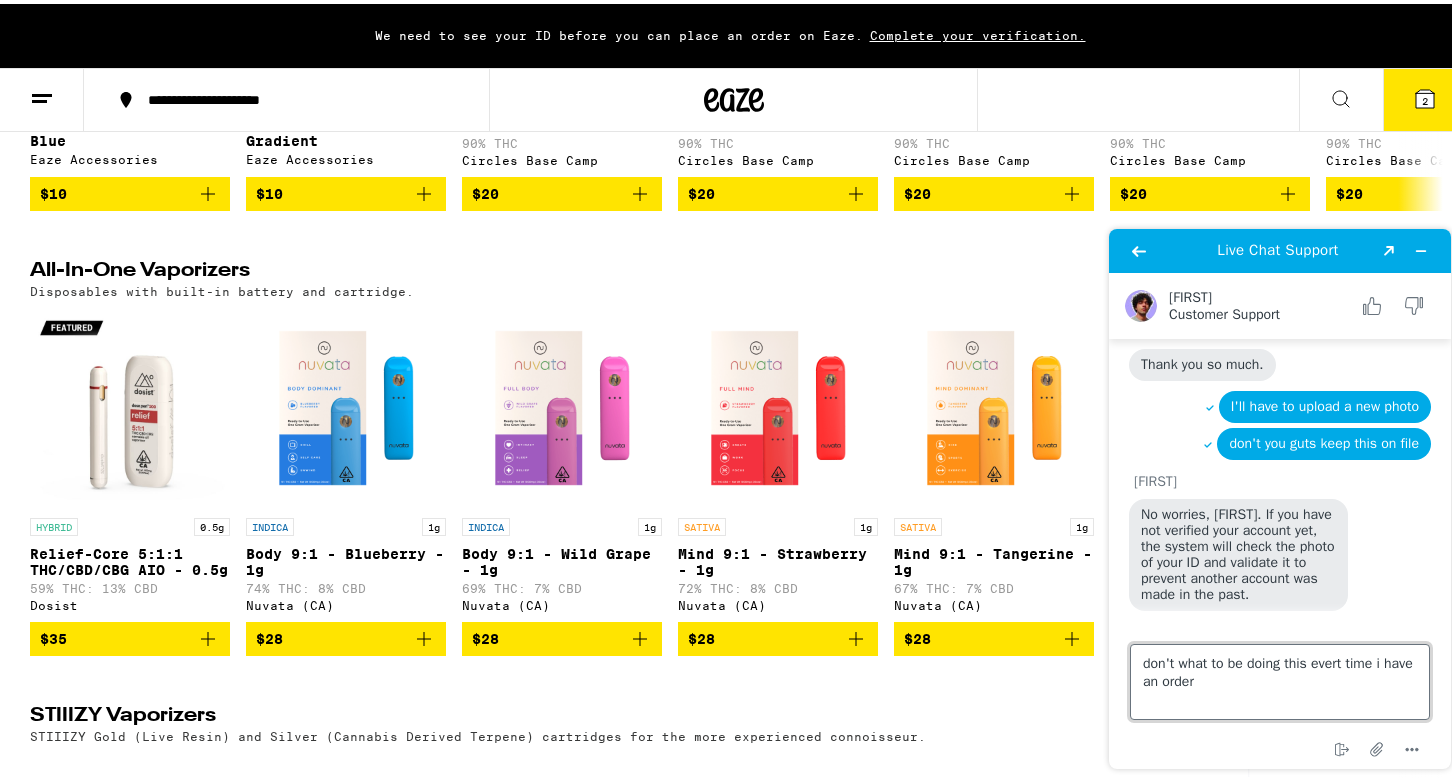 type on "don't what to be doing this evert time I have an order" 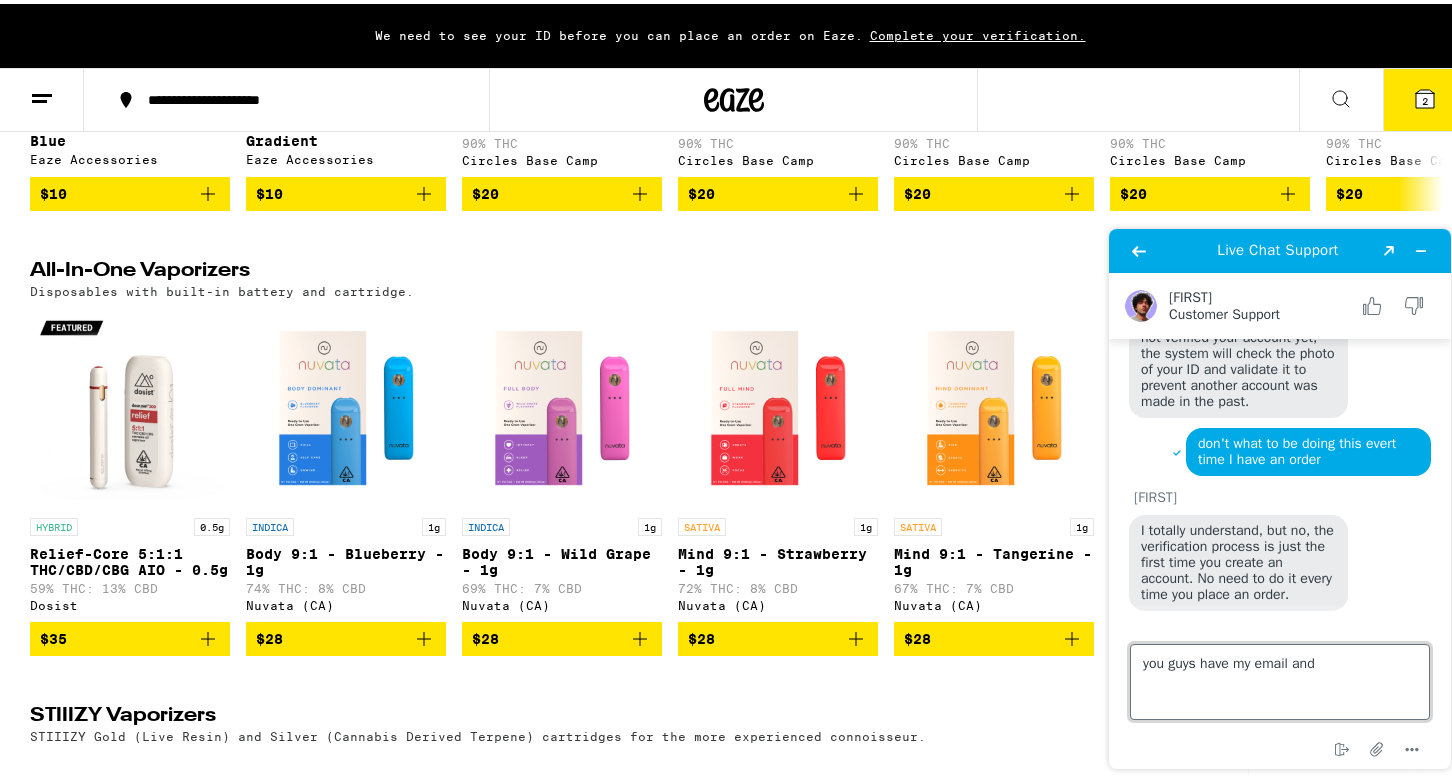 scroll, scrollTop: 1076, scrollLeft: 0, axis: vertical 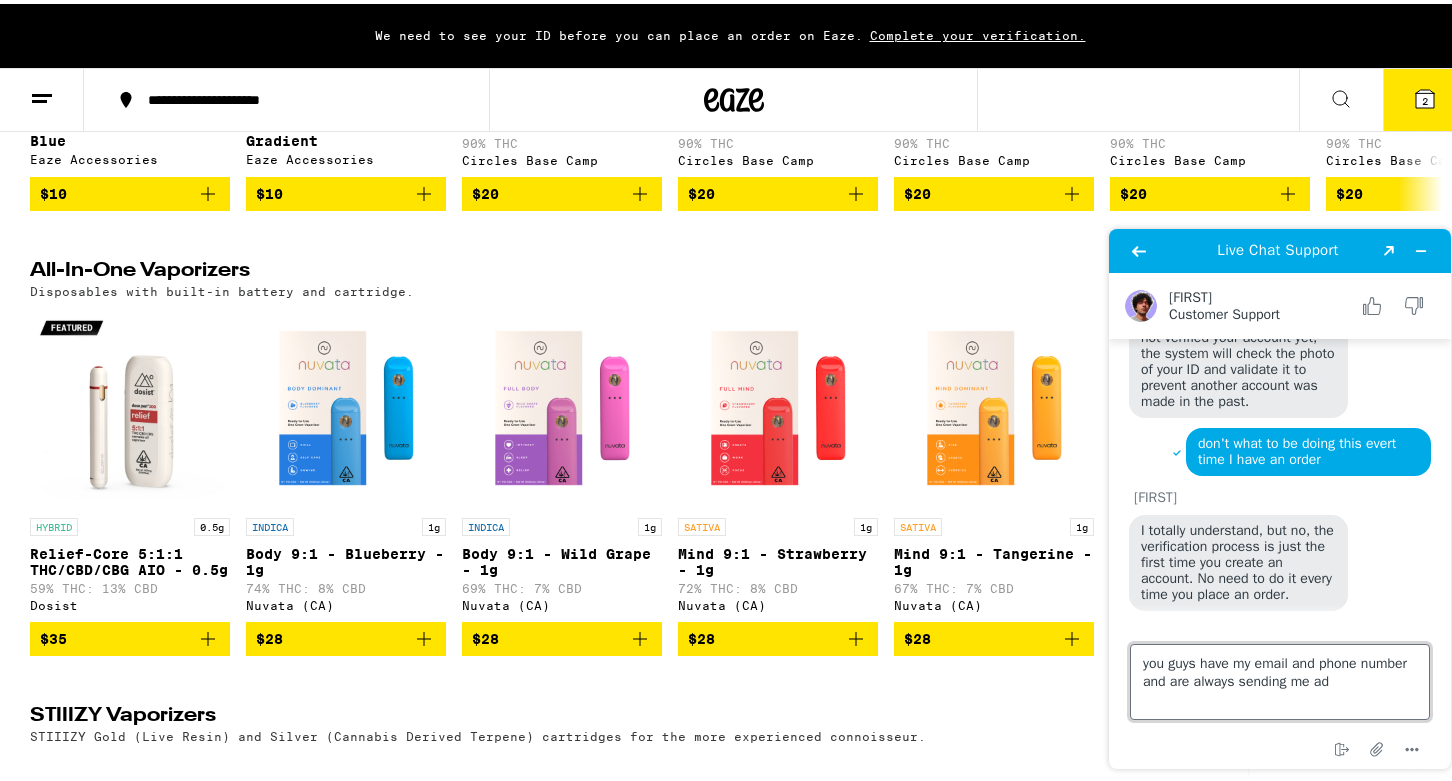 type on "you guys have my email and phone number and are always sending me ads" 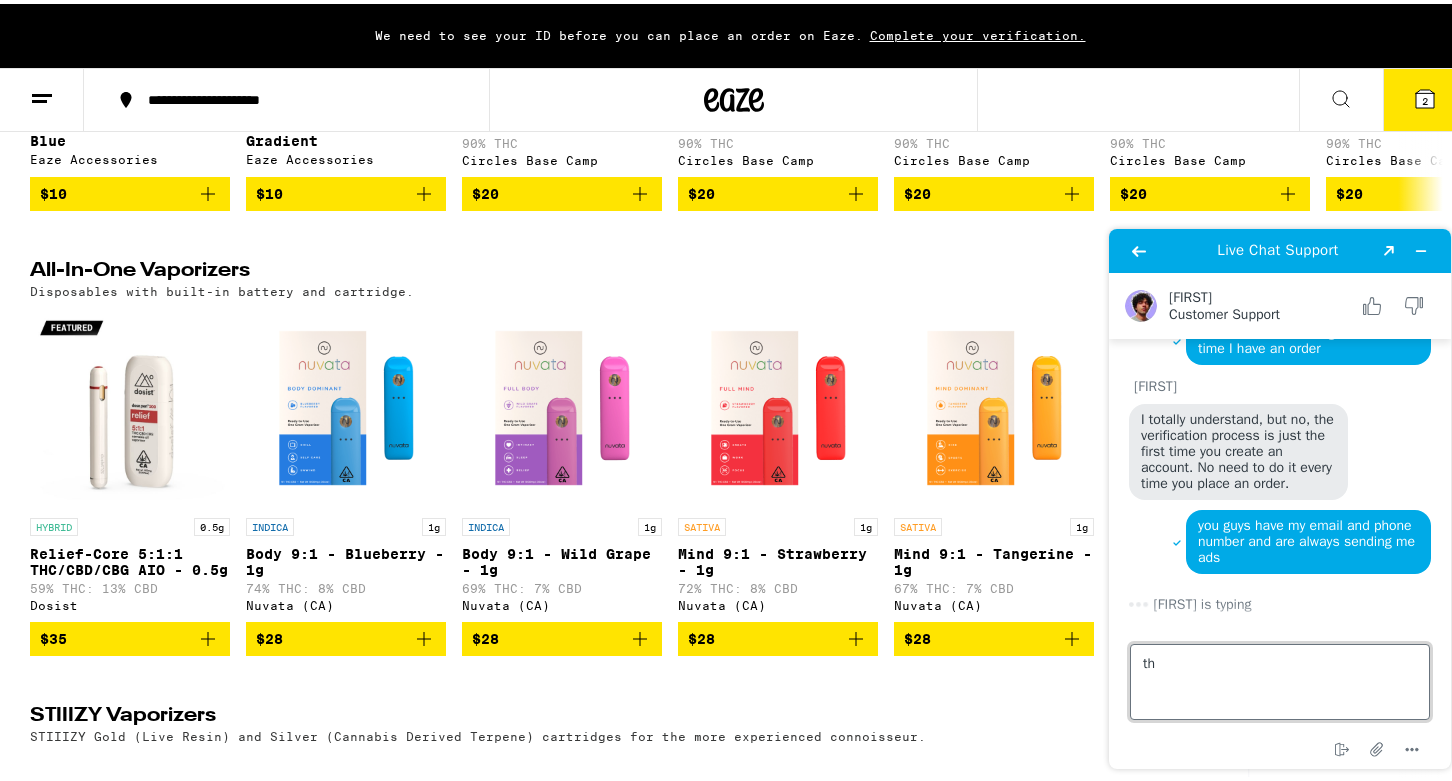 scroll, scrollTop: 1155, scrollLeft: 0, axis: vertical 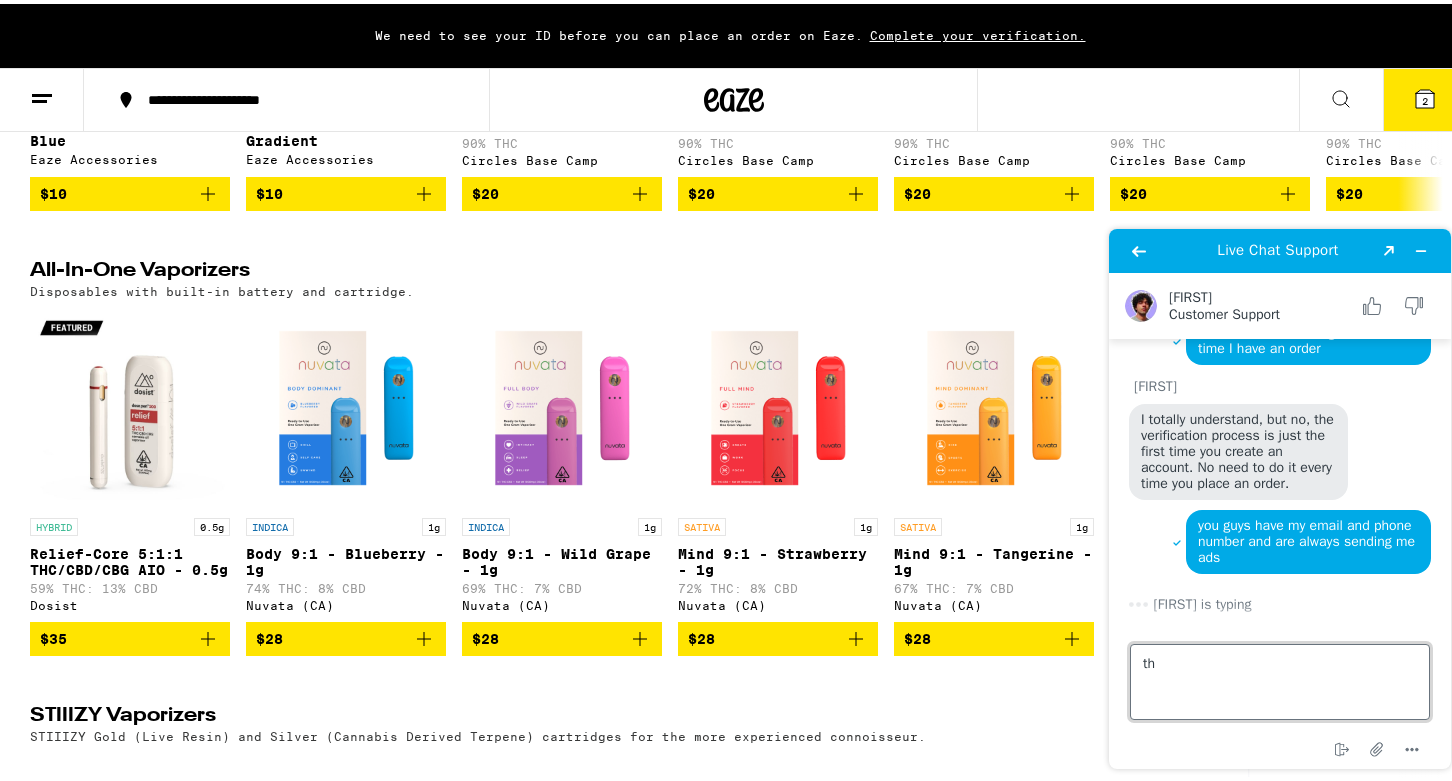 type on "t" 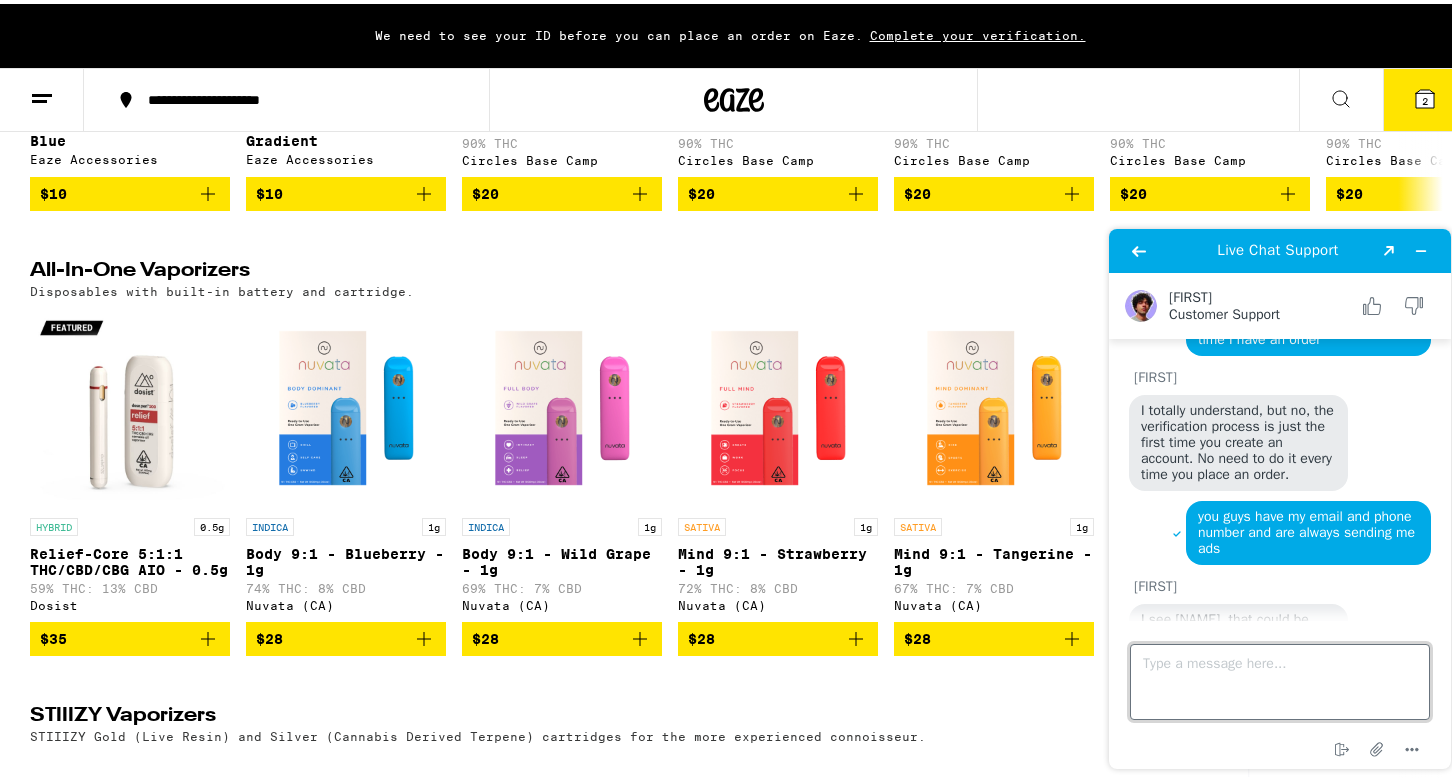 scroll, scrollTop: 1318, scrollLeft: 0, axis: vertical 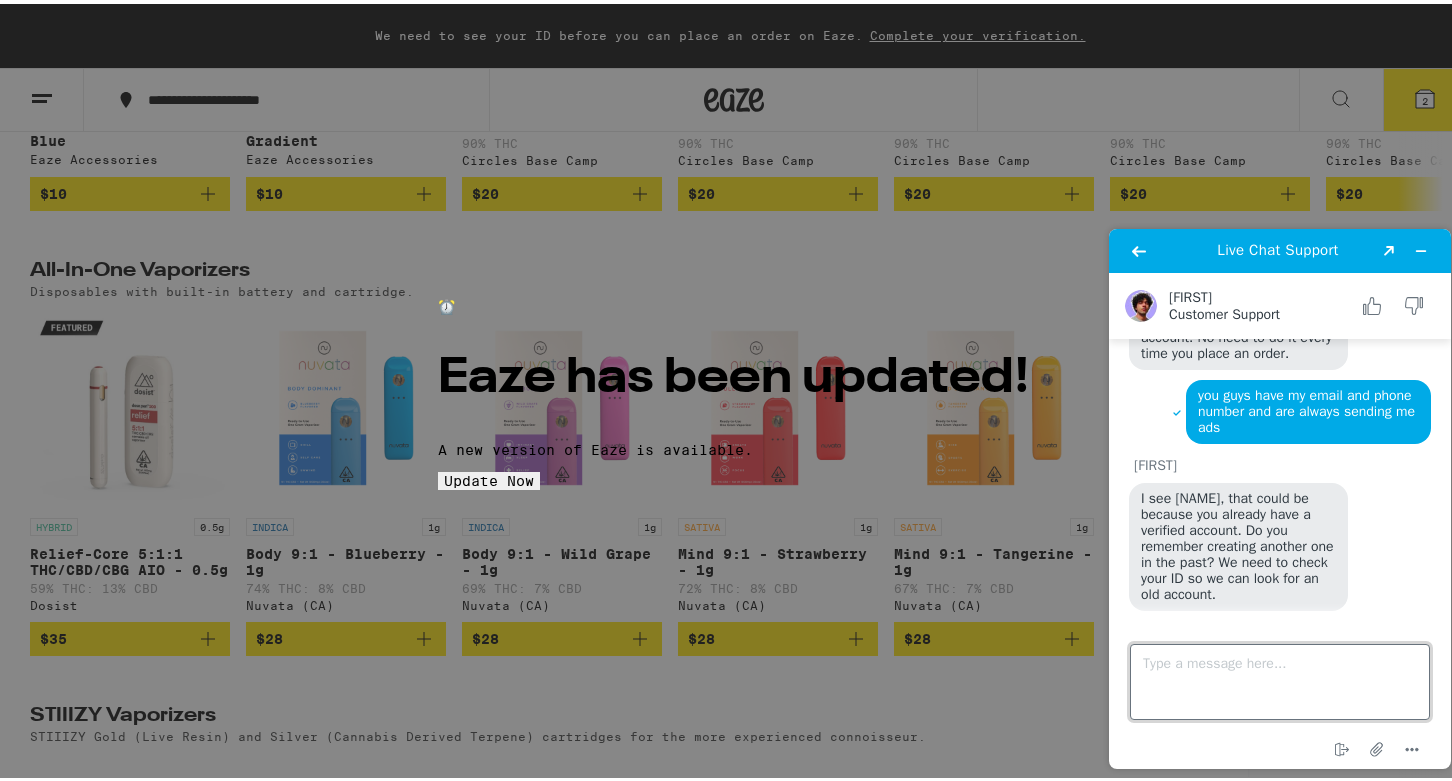 click on "Type a message here..." at bounding box center [1280, 681] 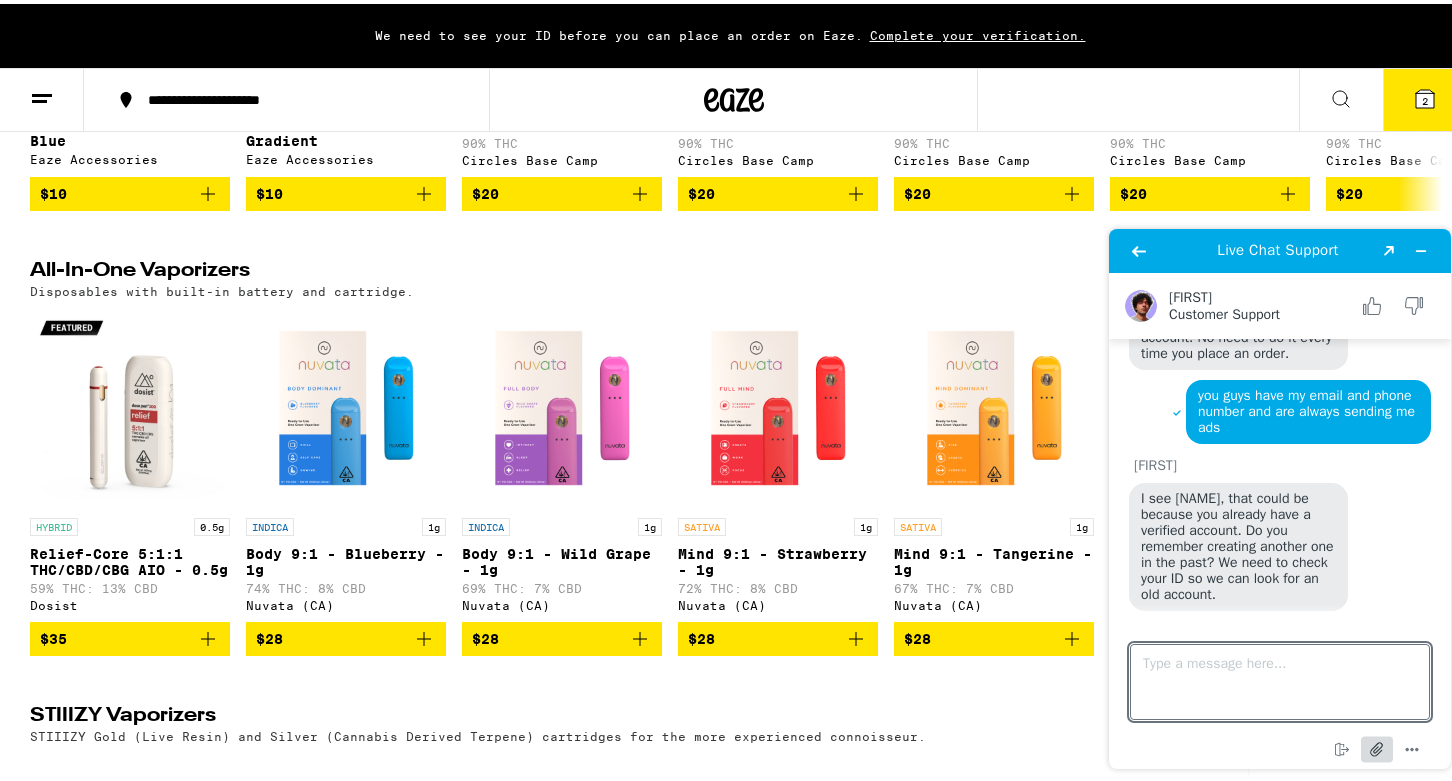 click 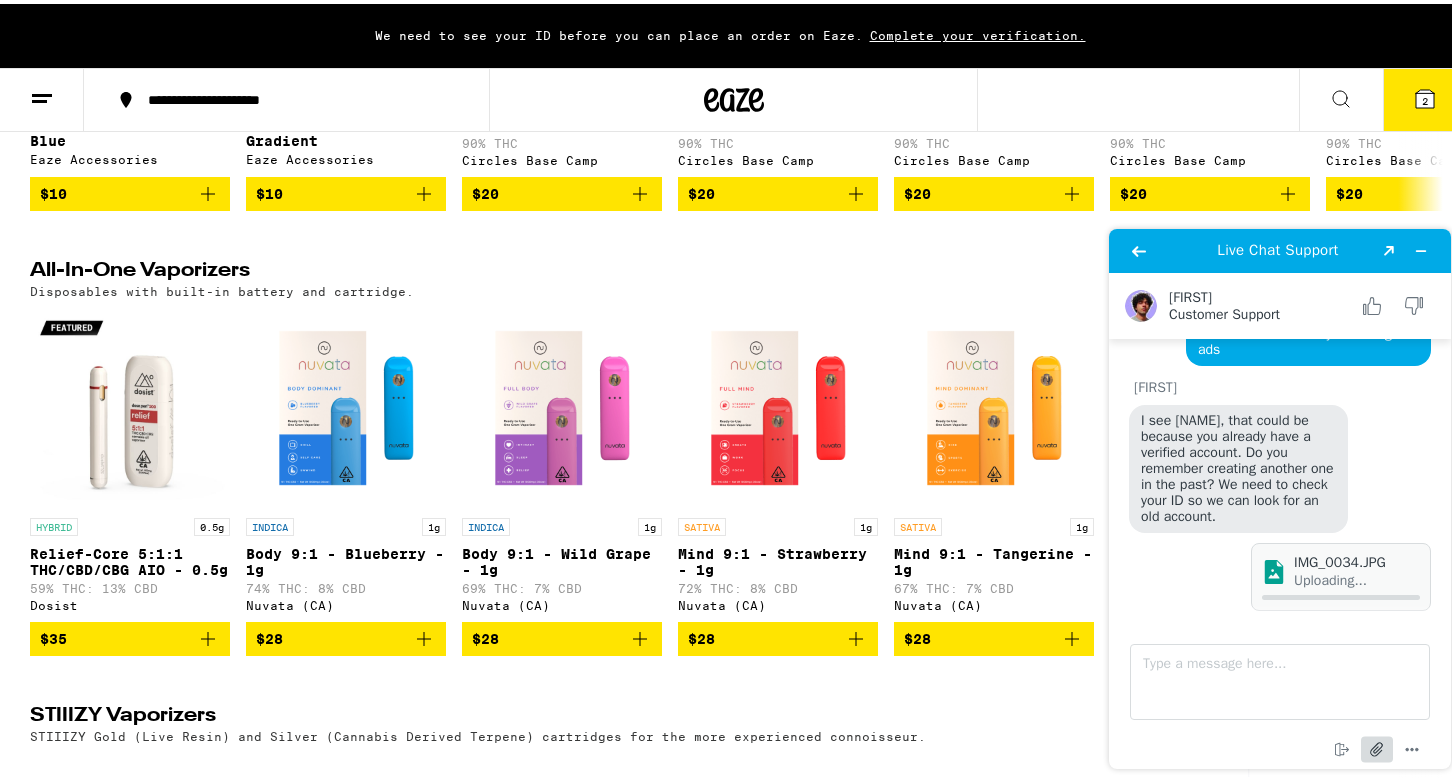 scroll, scrollTop: 1403, scrollLeft: 0, axis: vertical 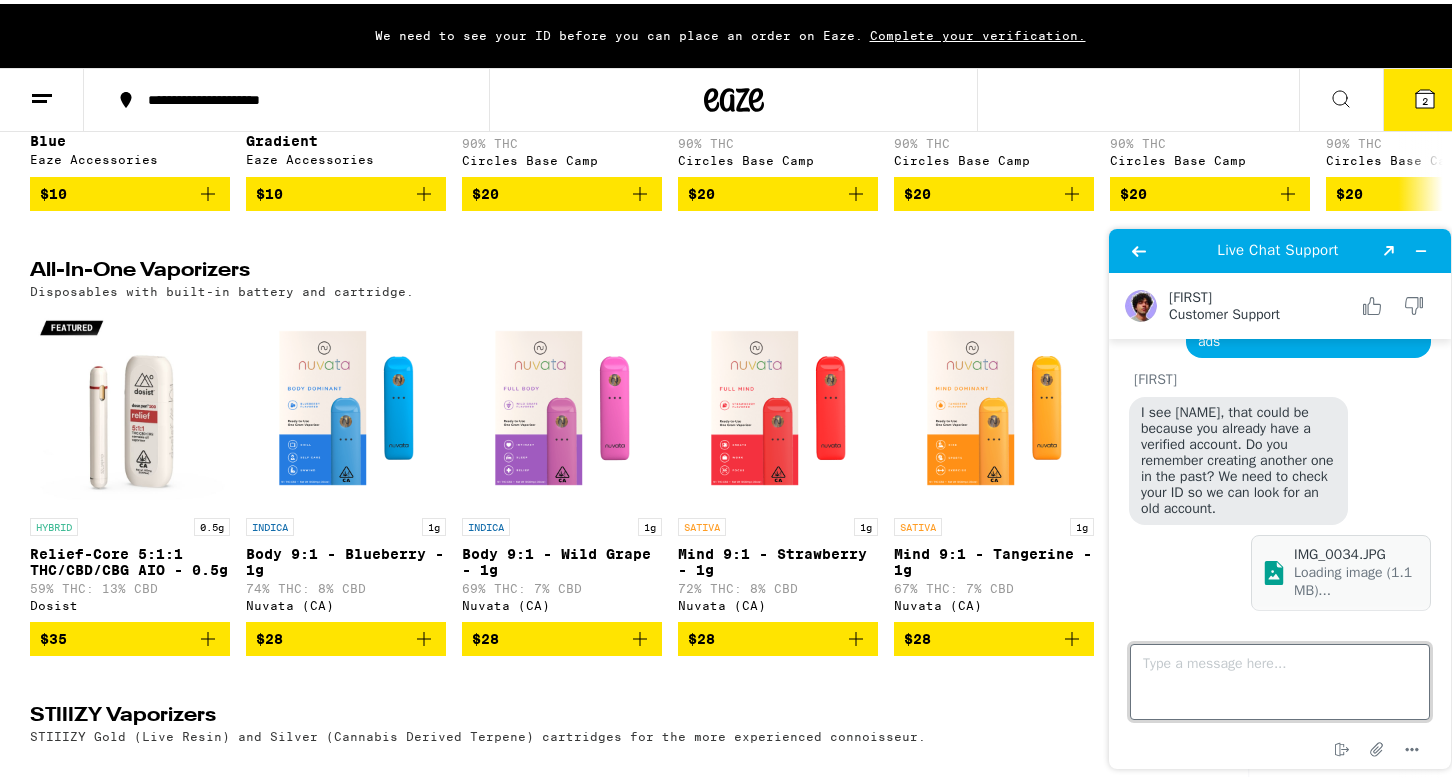 click on "Type a message here..." at bounding box center (1280, 681) 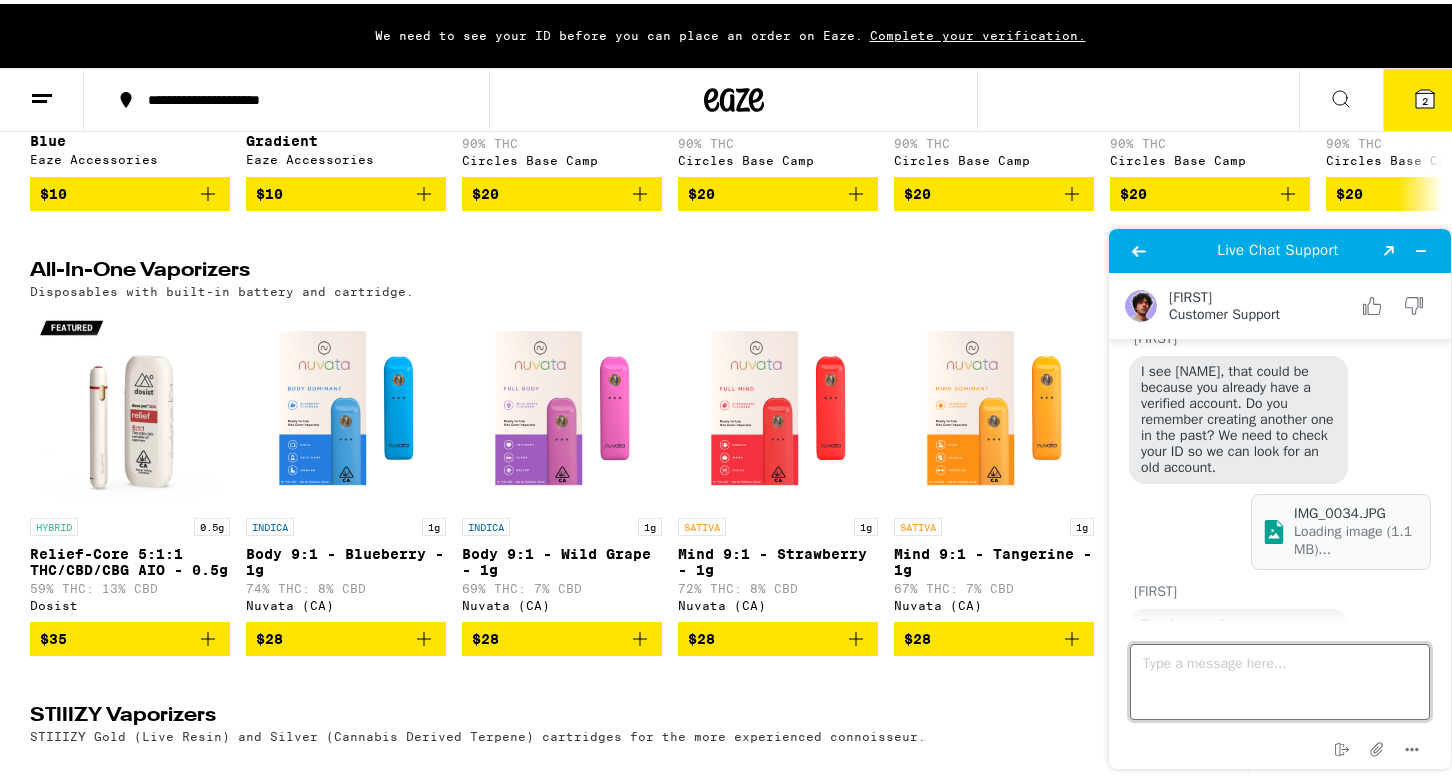 scroll, scrollTop: 1495, scrollLeft: 0, axis: vertical 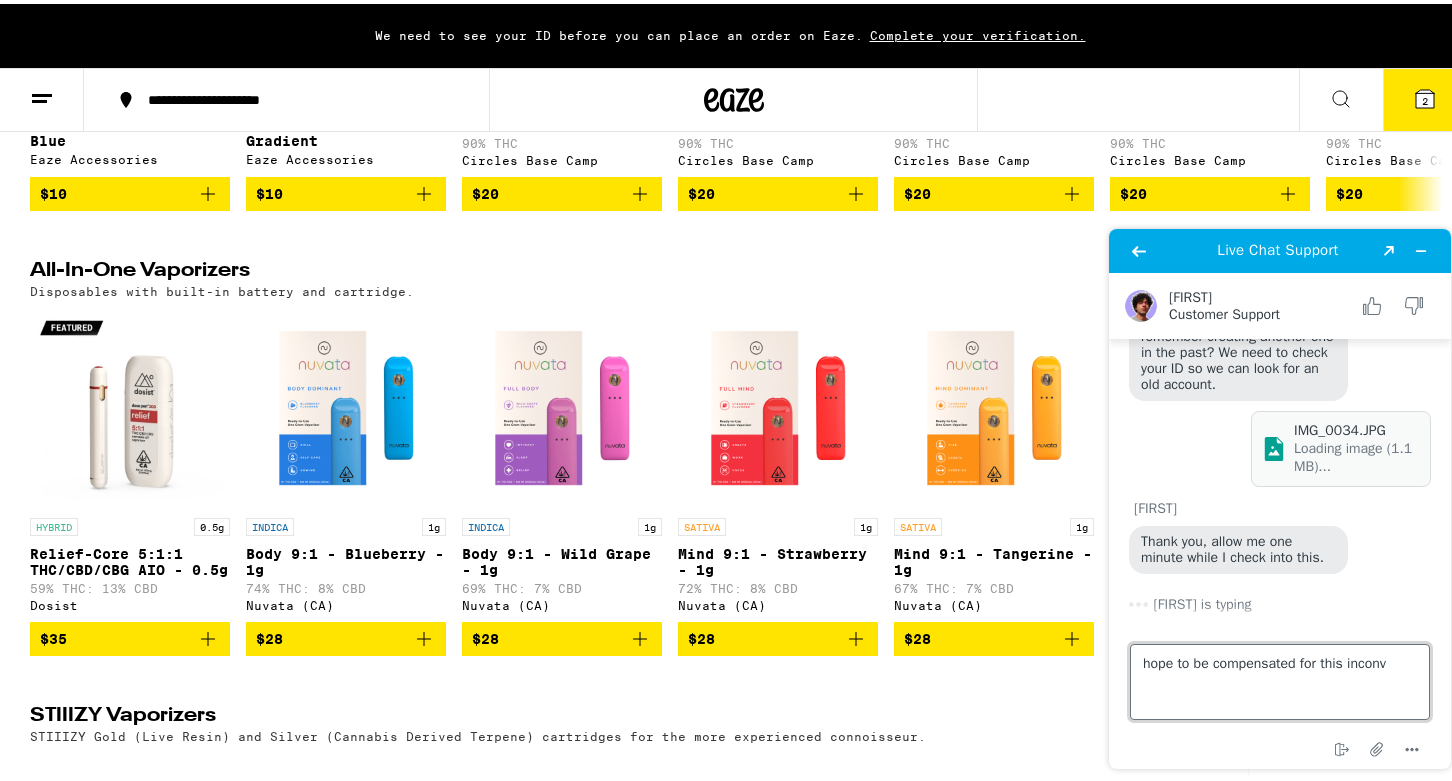 type on "hope to be compensated for this inconvenience" 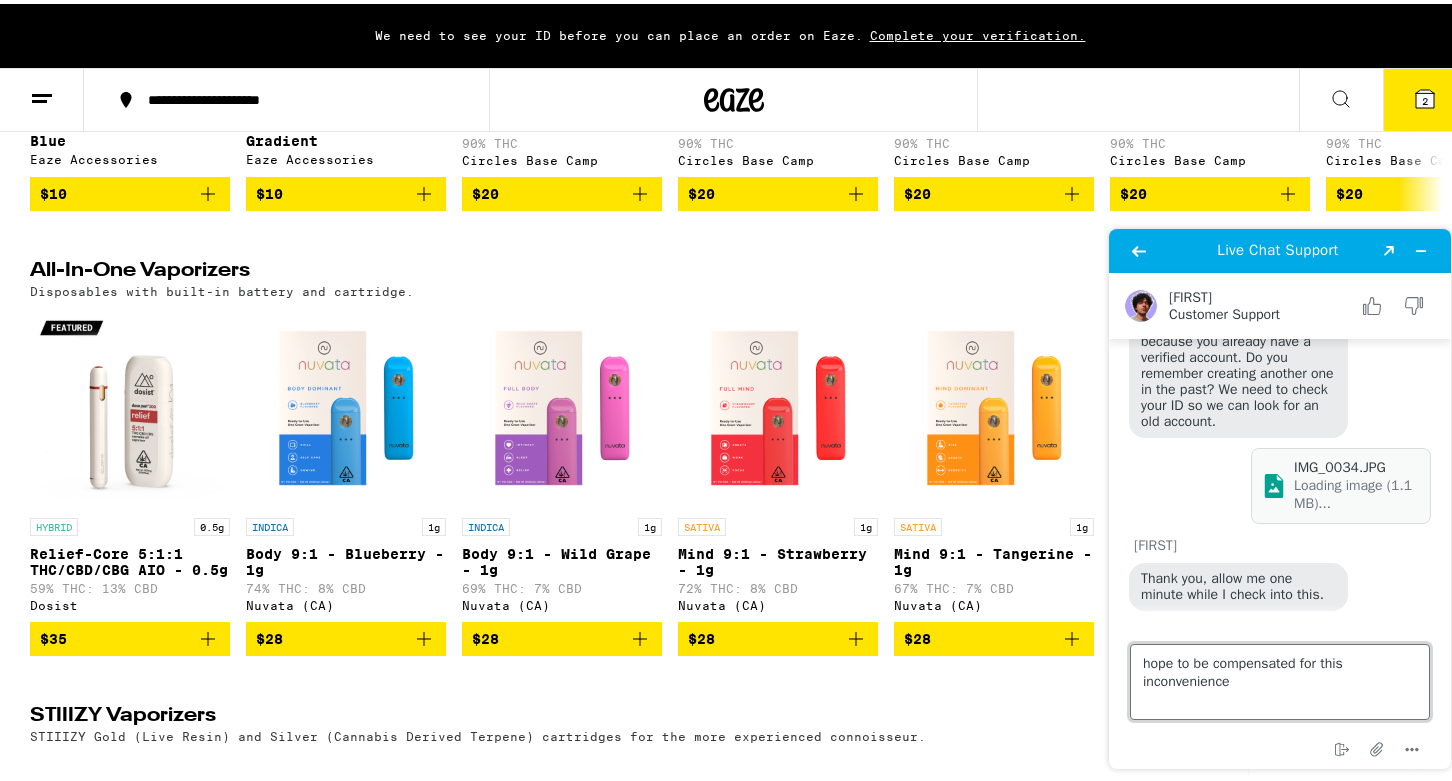 scroll, scrollTop: 1612, scrollLeft: 0, axis: vertical 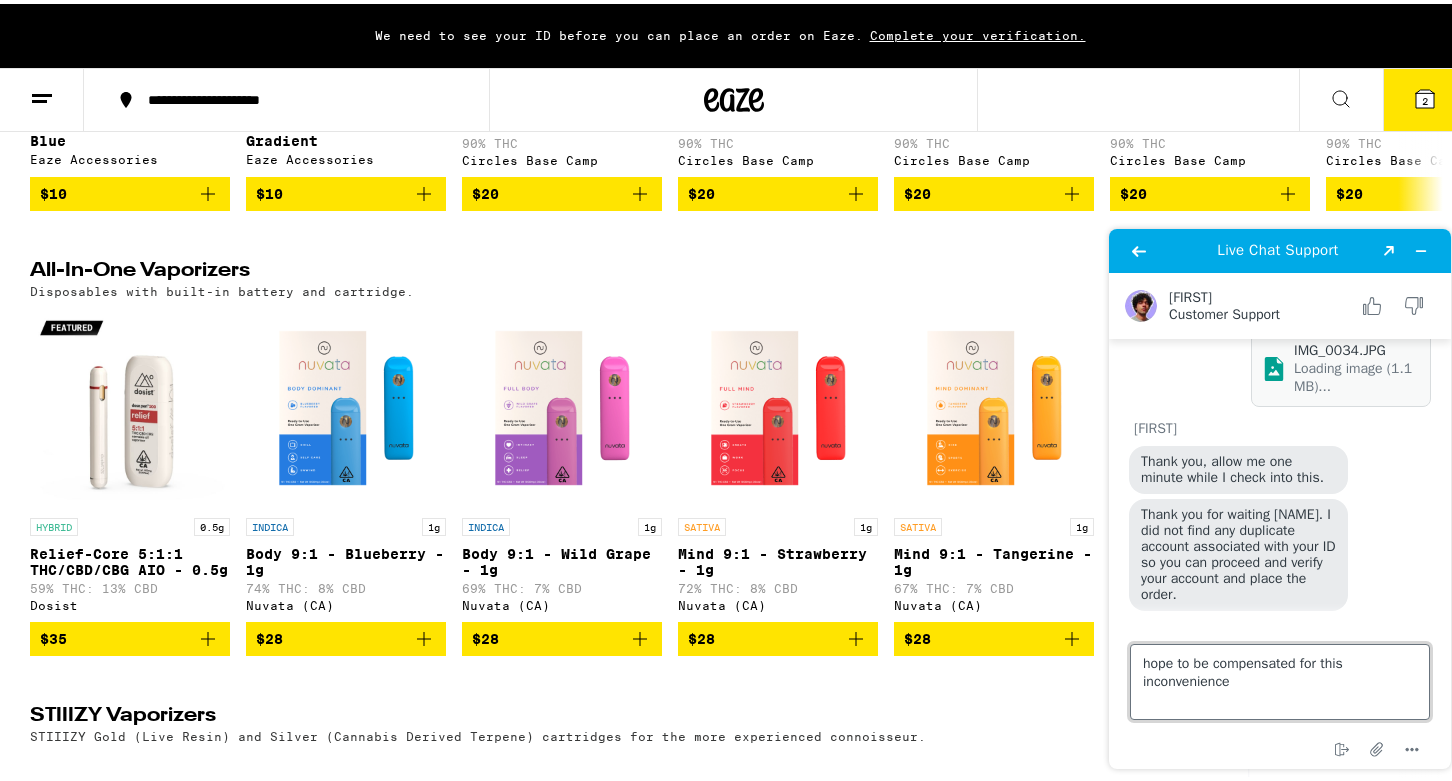 type 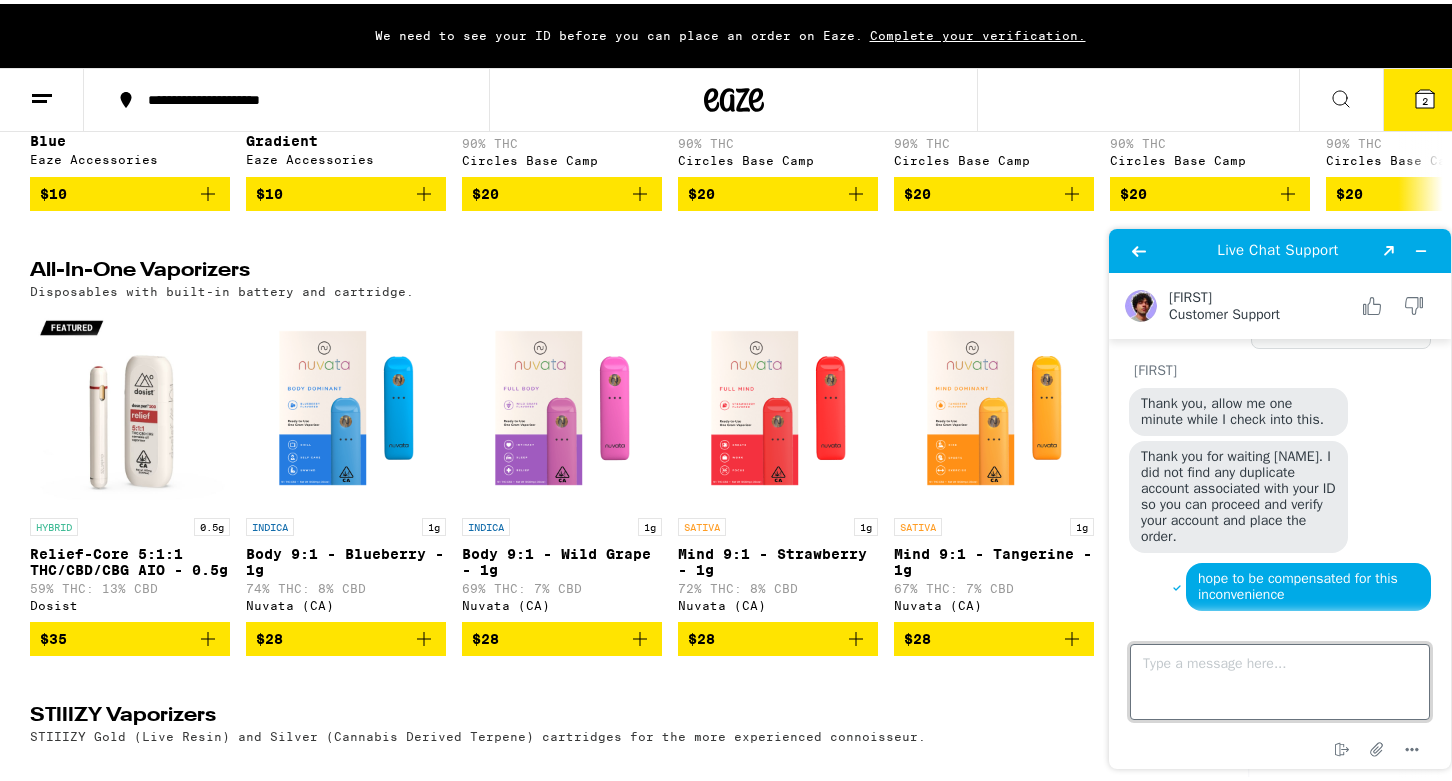 scroll, scrollTop: 1918, scrollLeft: 0, axis: vertical 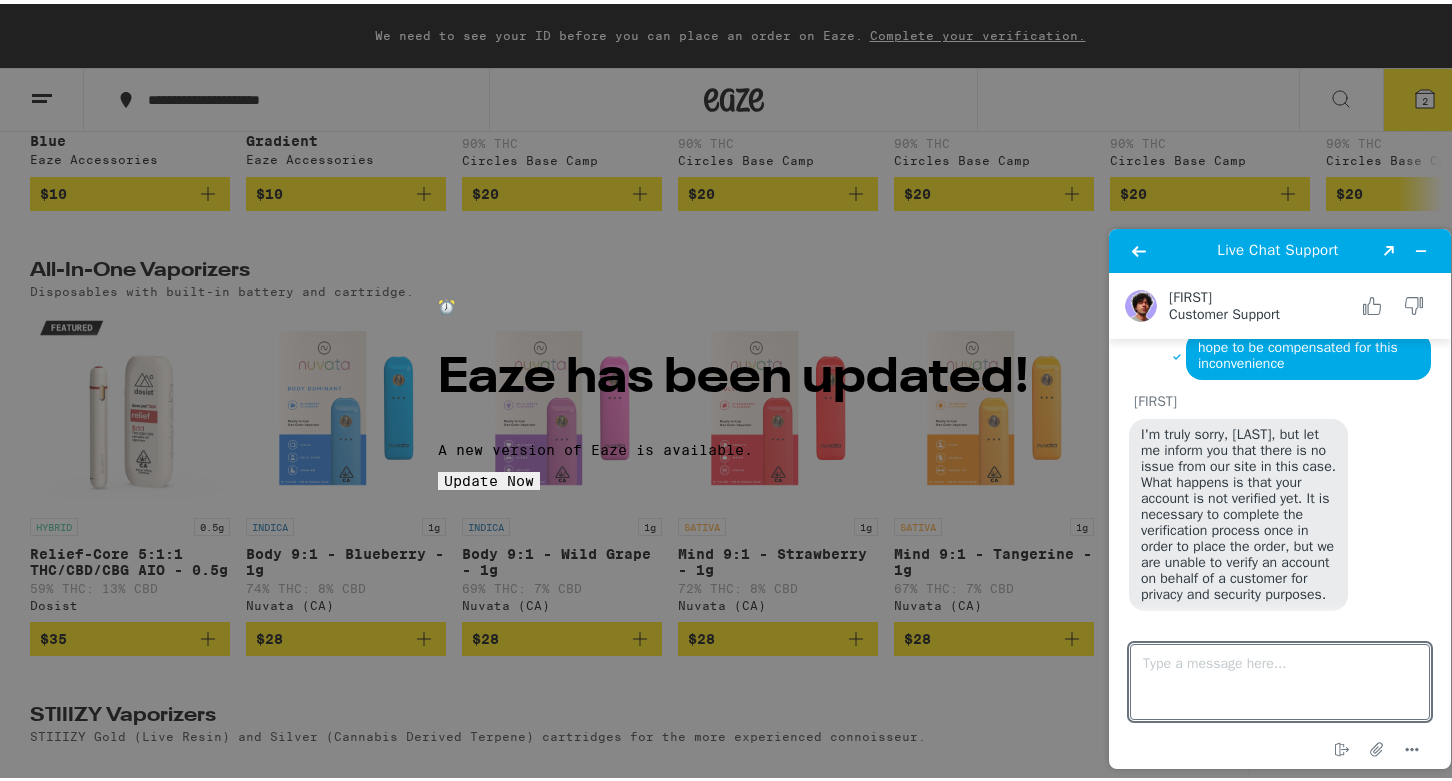 click on "Update Now" at bounding box center [489, 477] 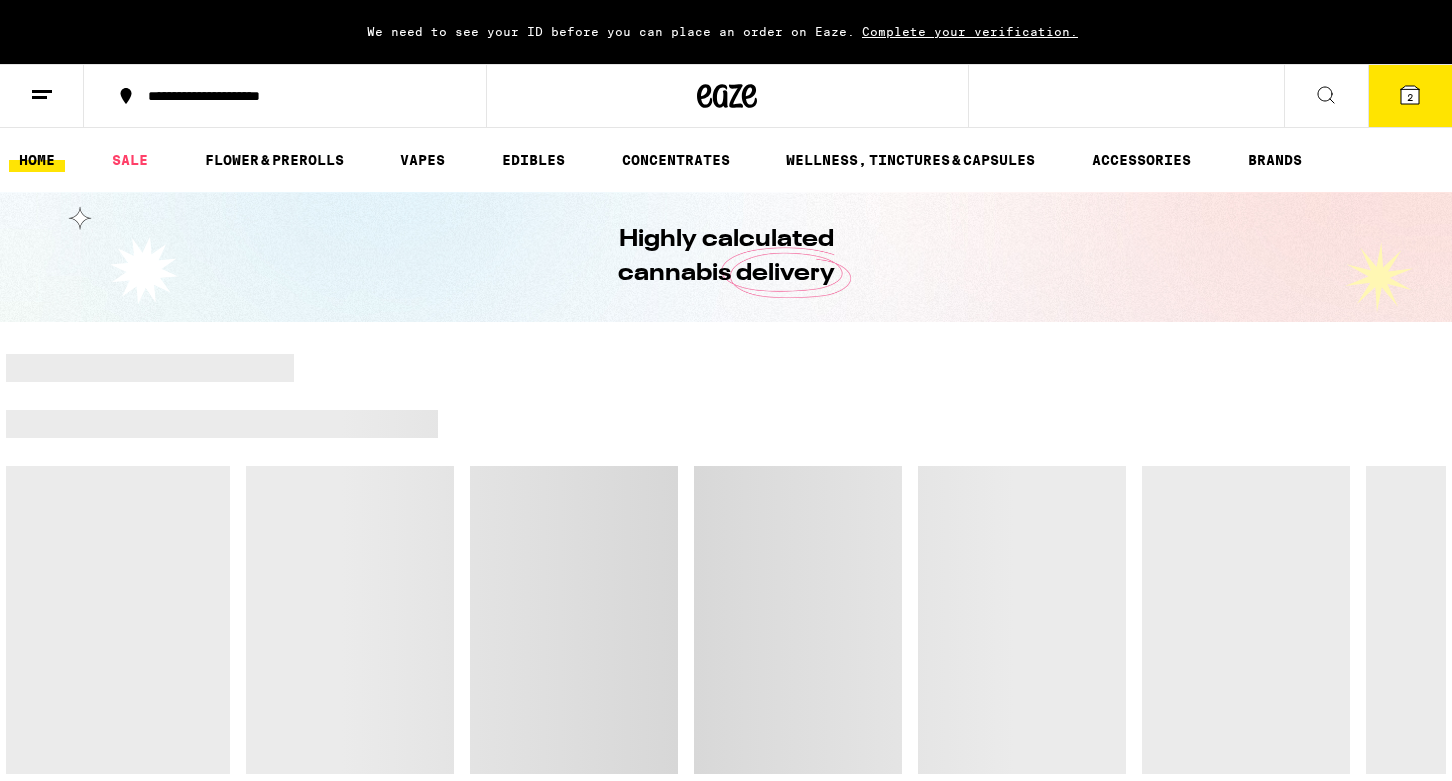 scroll, scrollTop: 0, scrollLeft: 0, axis: both 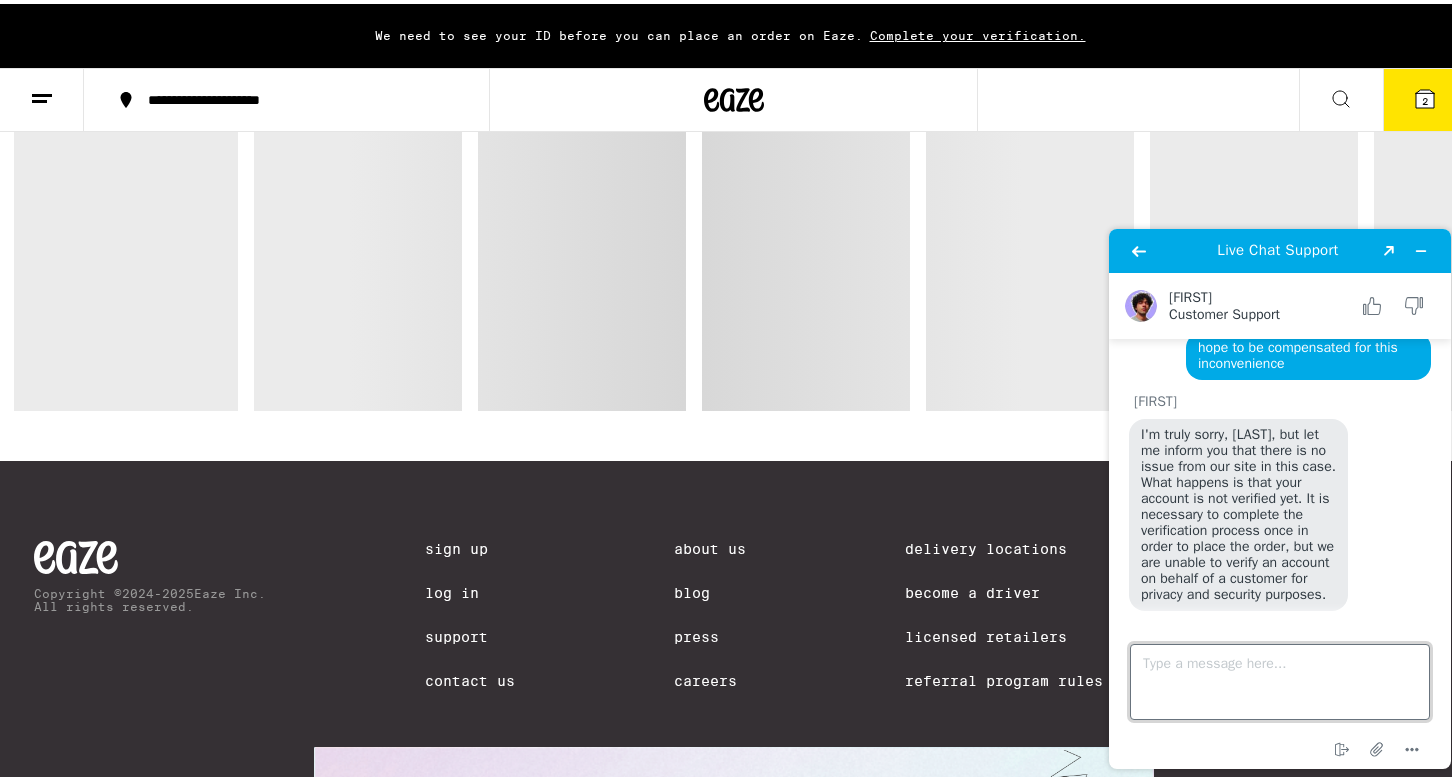 click on "Type a message here..." at bounding box center [1280, 681] 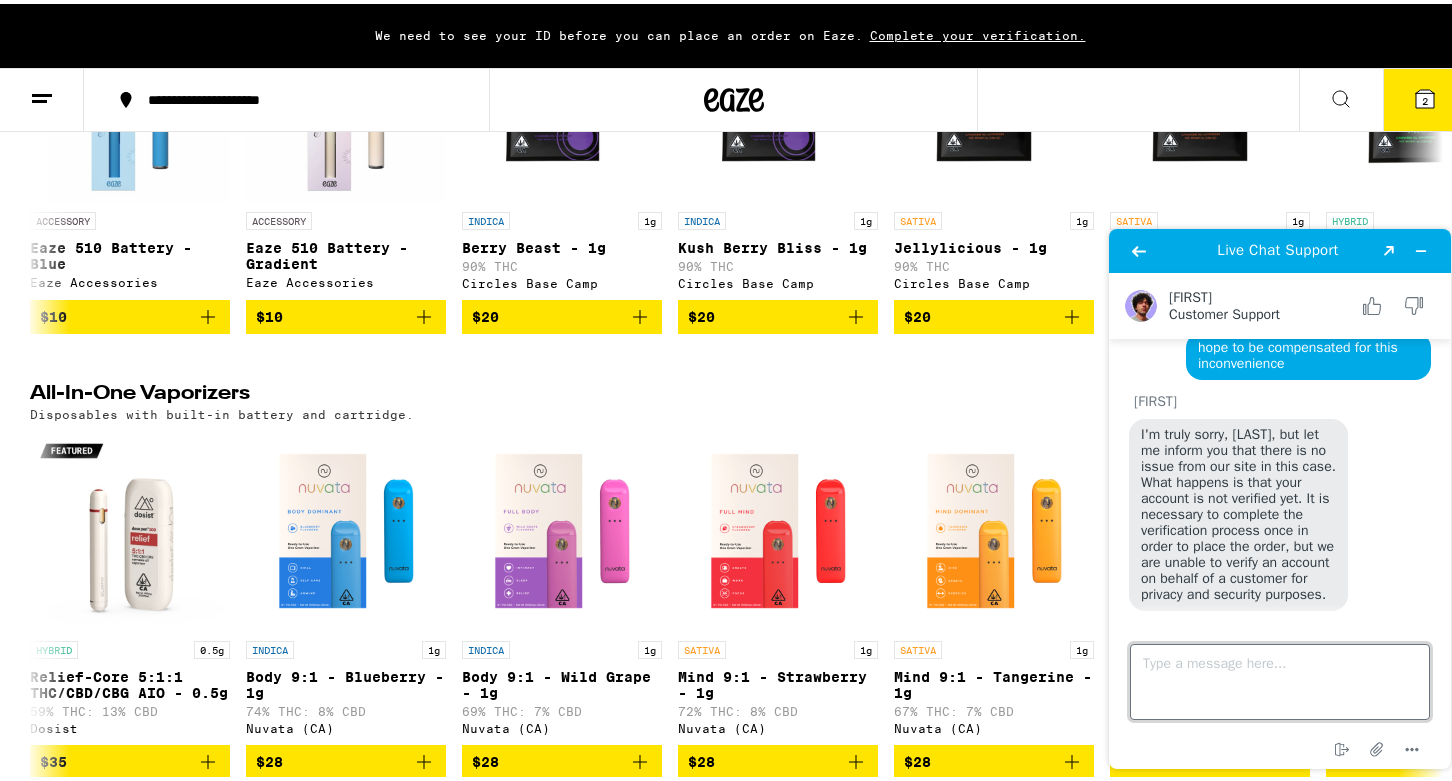 scroll, scrollTop: 7330, scrollLeft: 0, axis: vertical 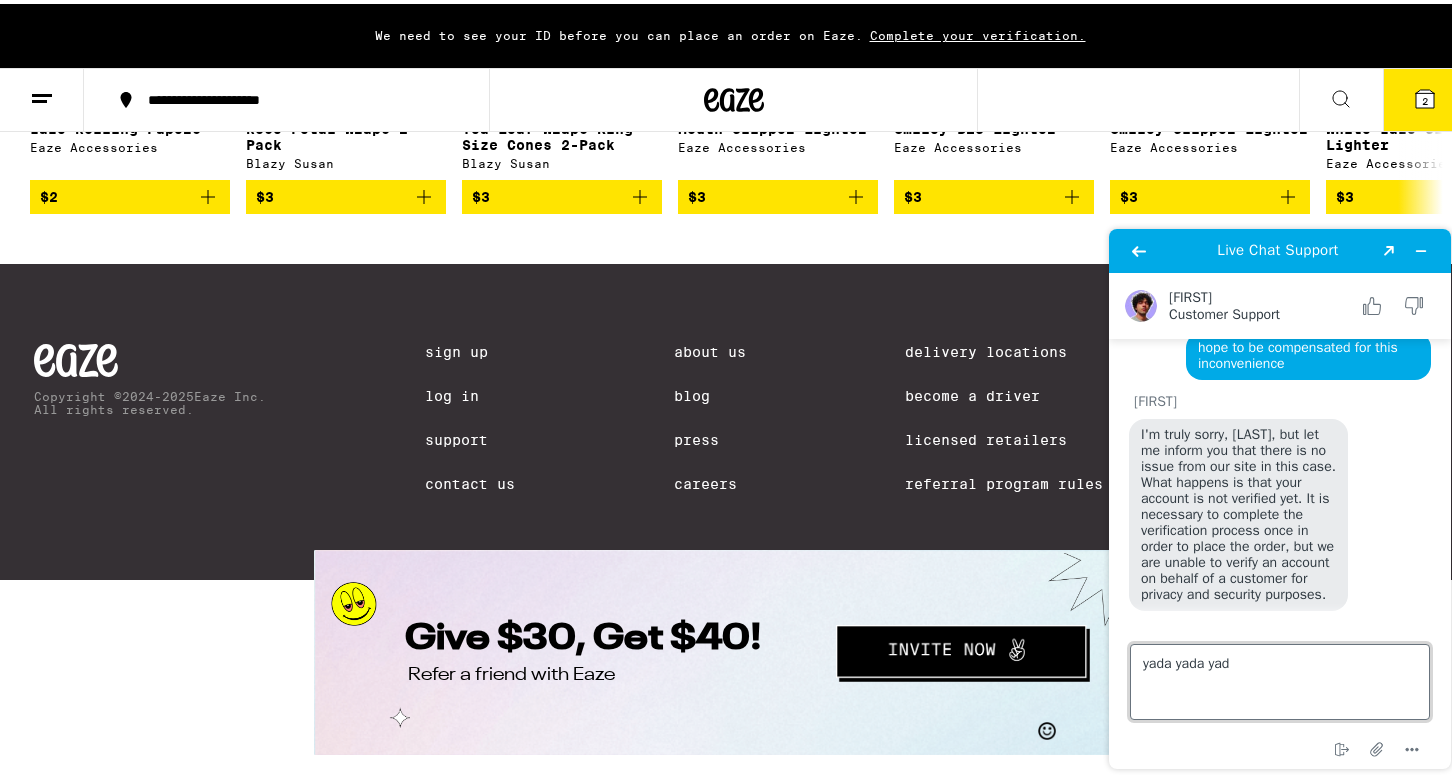 type on "yada yada yada" 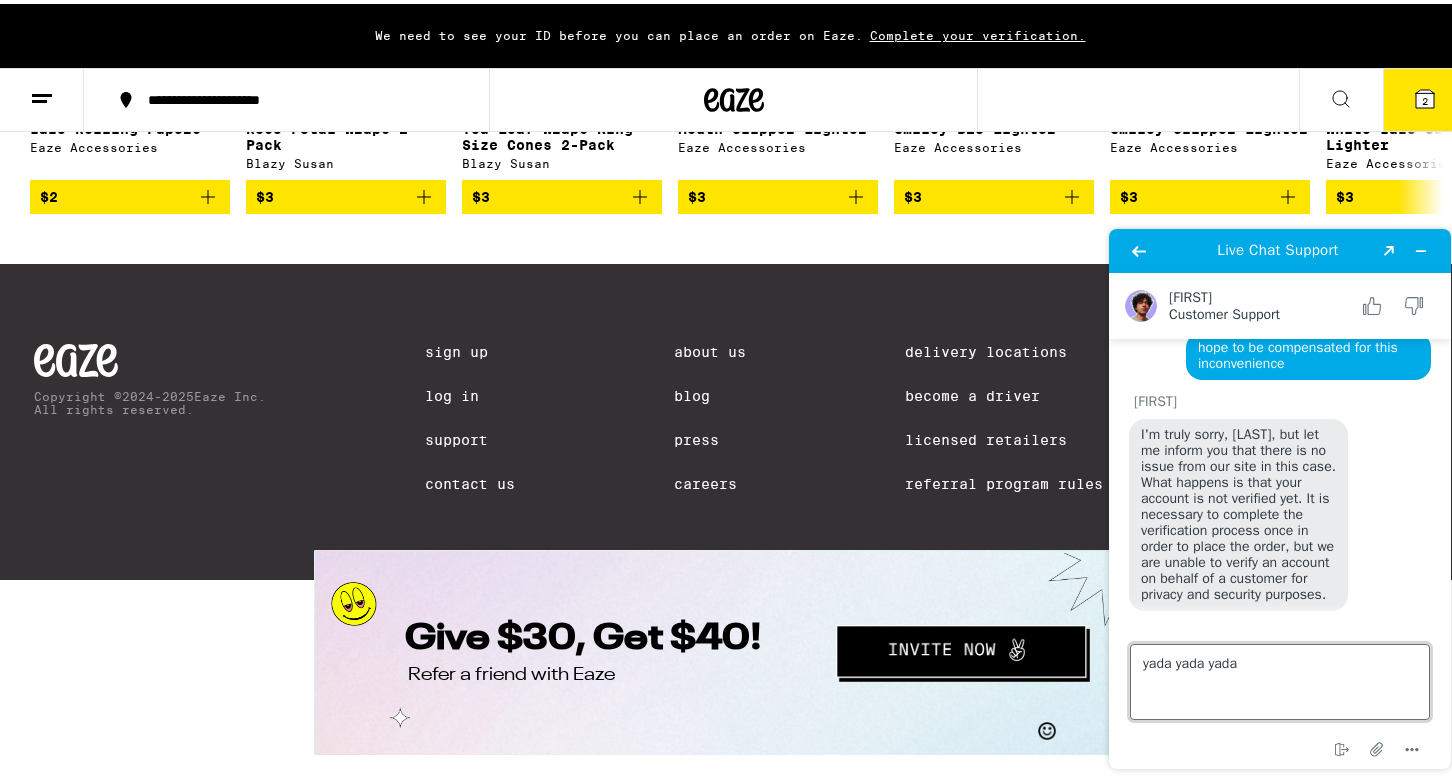 type 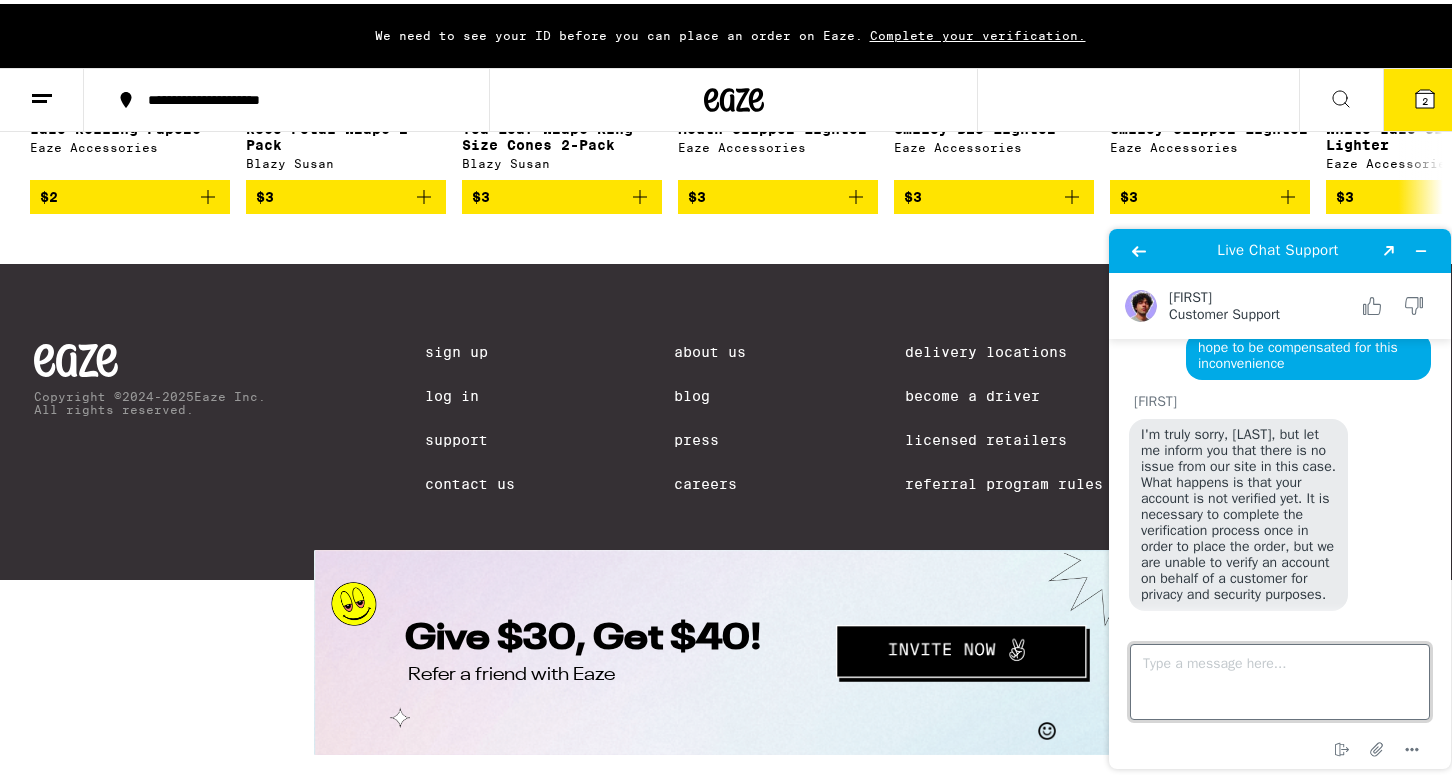 scroll, scrollTop: 1967, scrollLeft: 0, axis: vertical 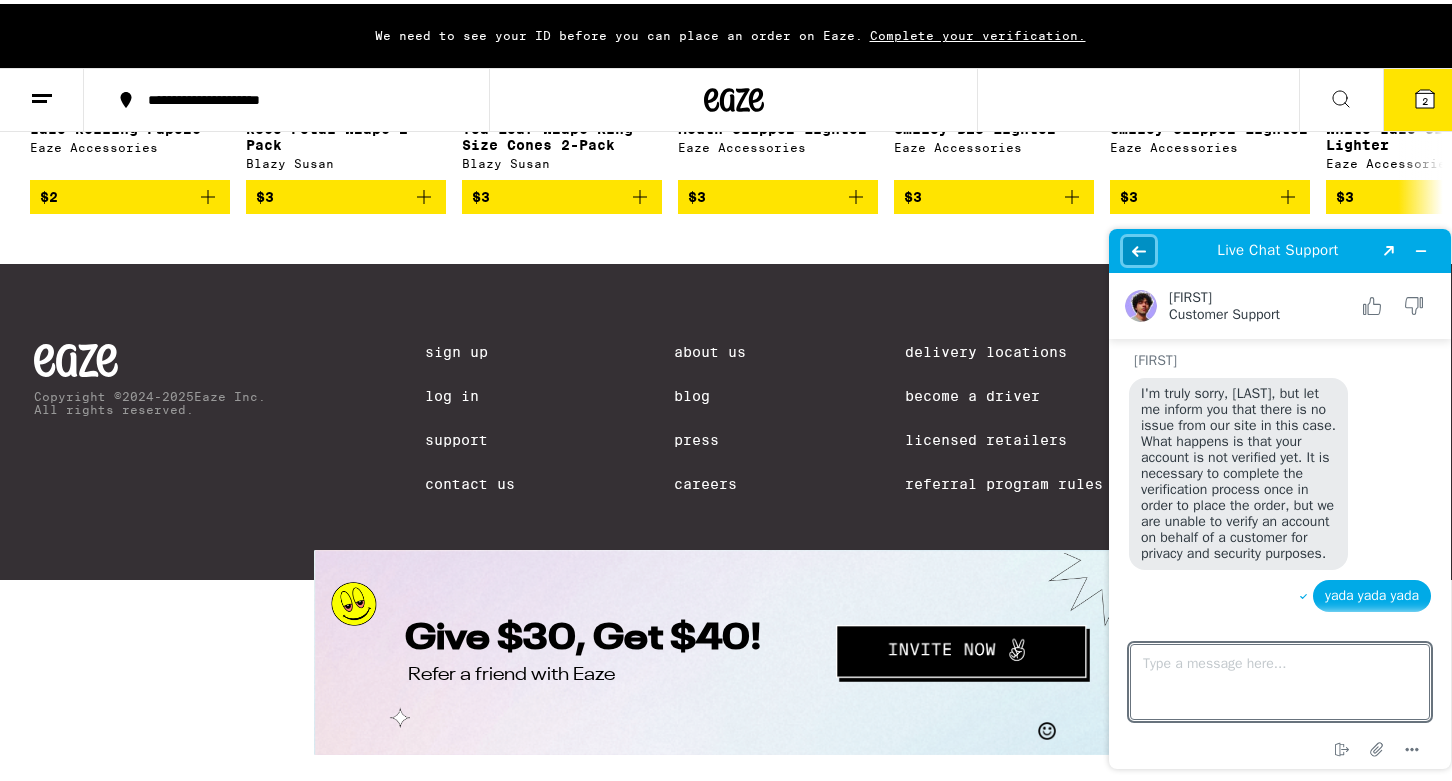 click at bounding box center [1139, 250] 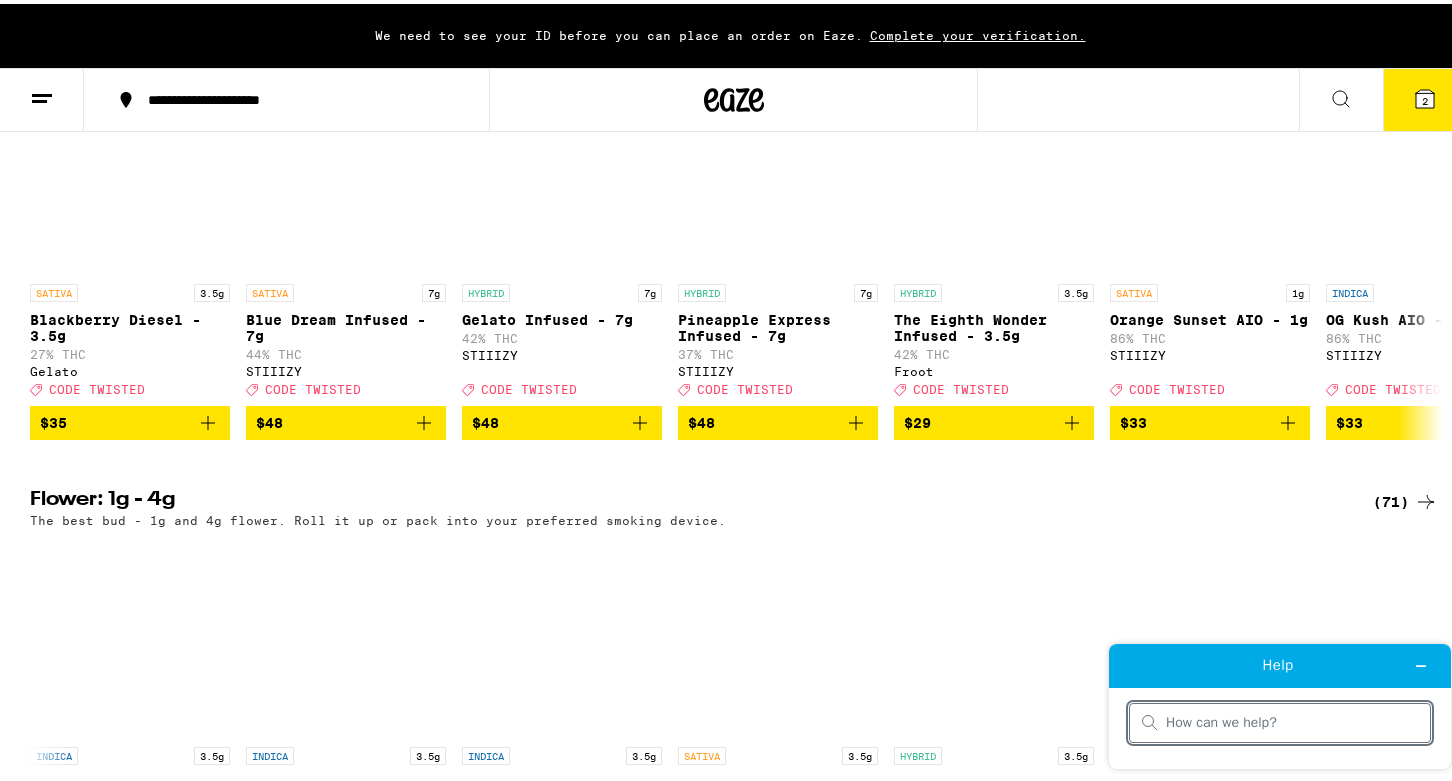 scroll, scrollTop: 0, scrollLeft: 0, axis: both 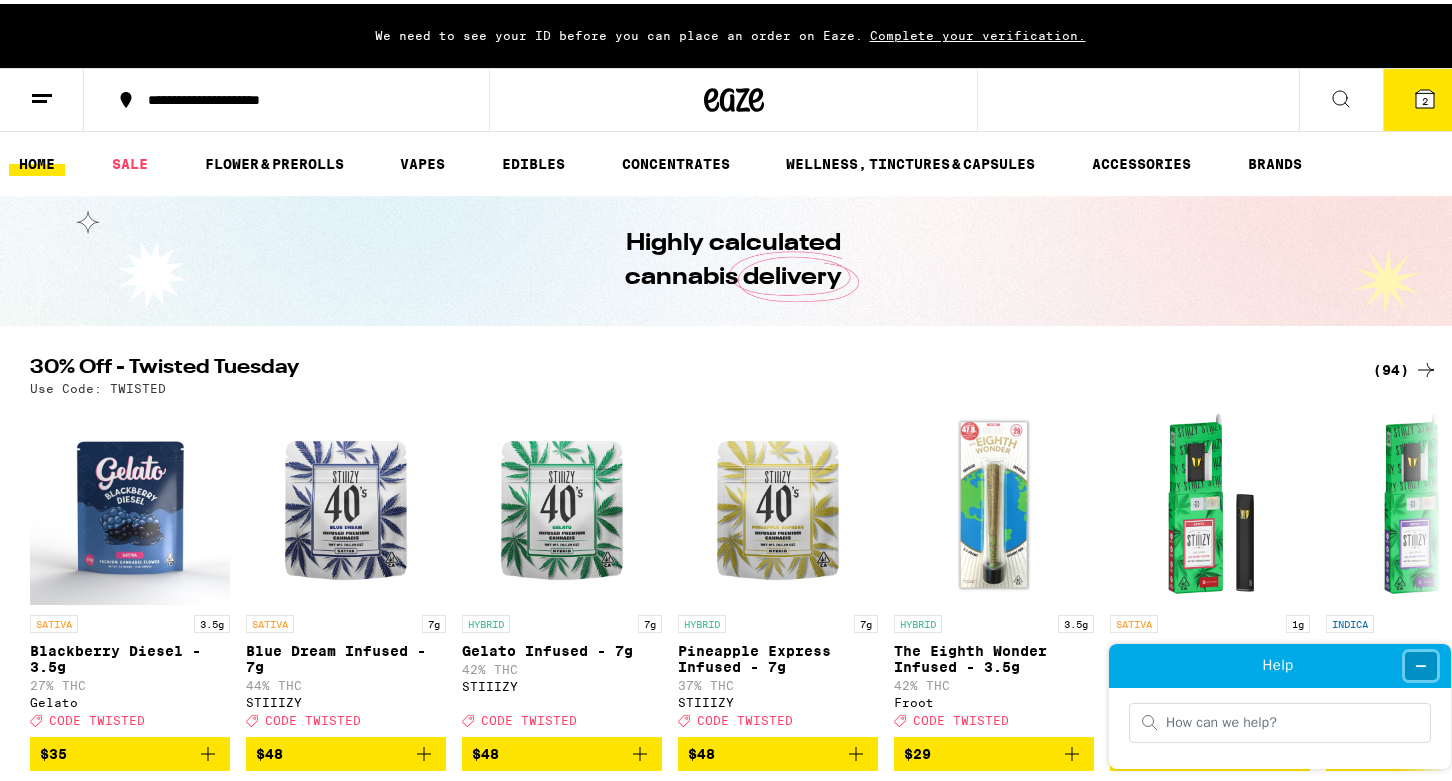click at bounding box center (1421, 665) 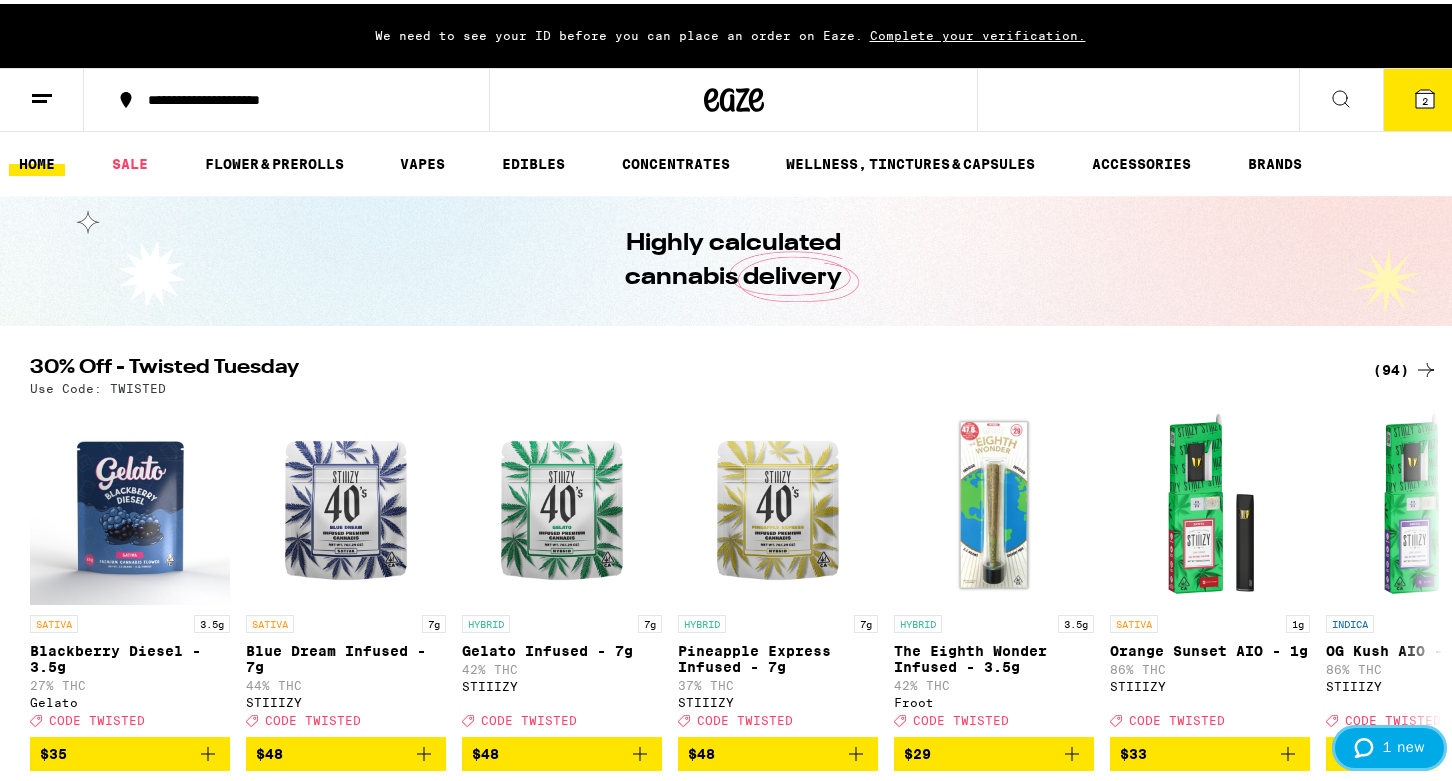 click at bounding box center (1368, 747) 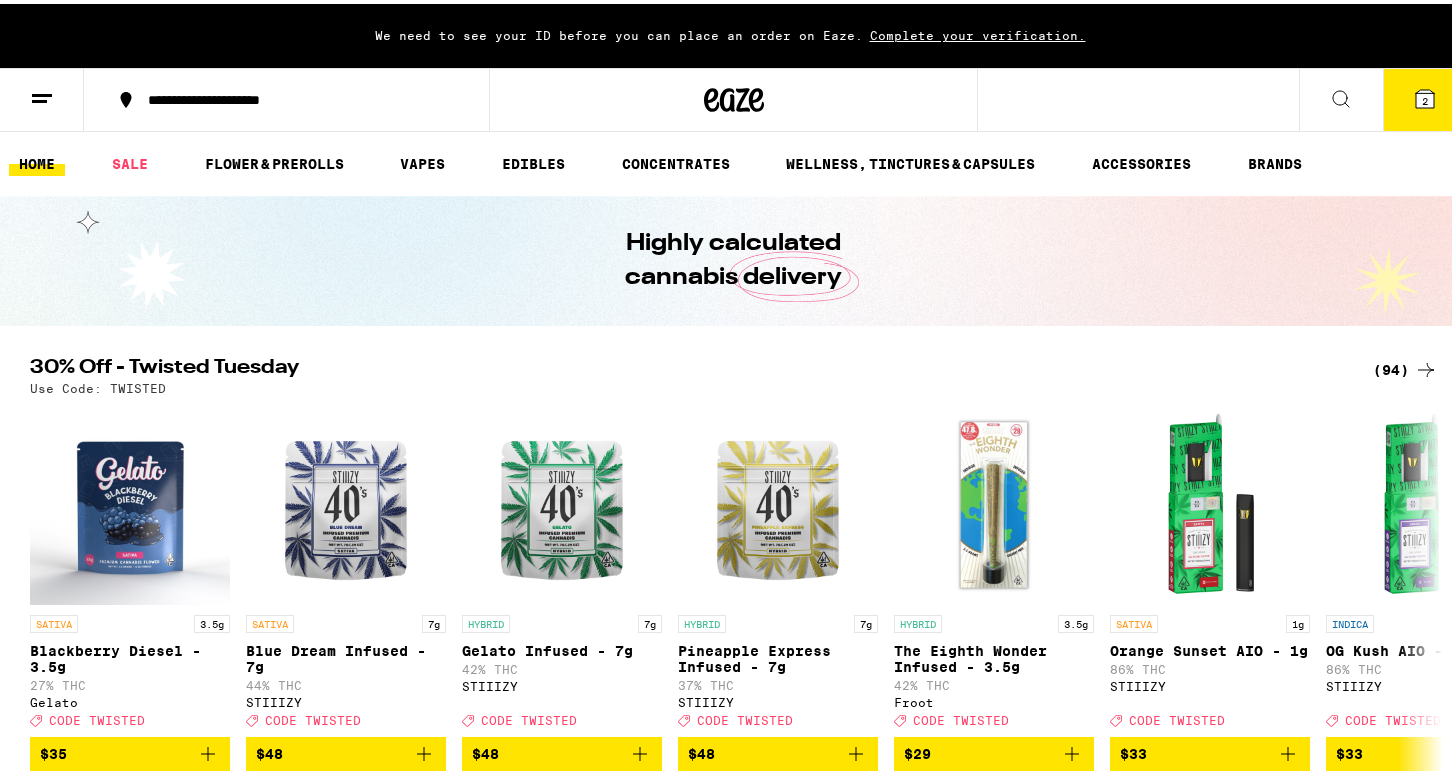 scroll, scrollTop: 0, scrollLeft: 0, axis: both 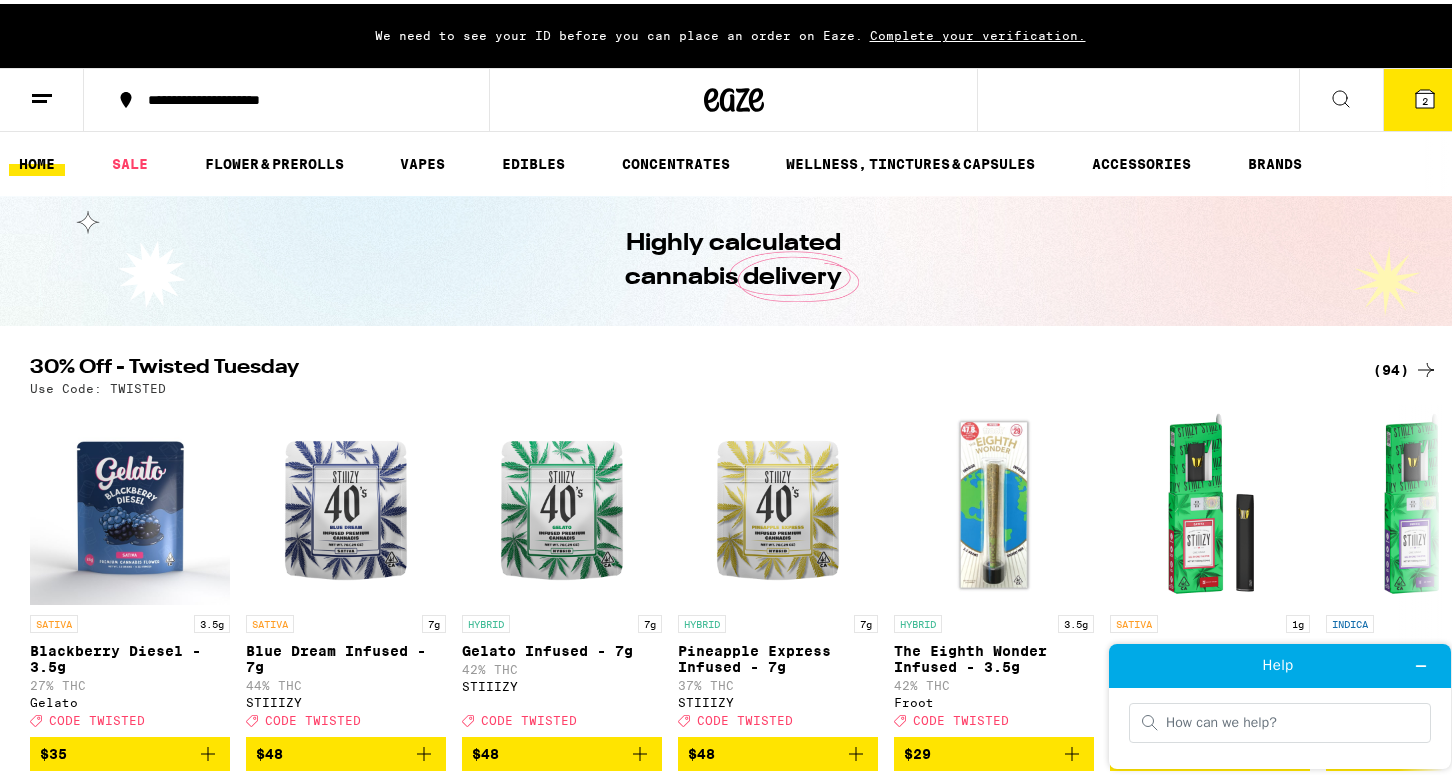 click on "Help" at bounding box center [1280, 665] 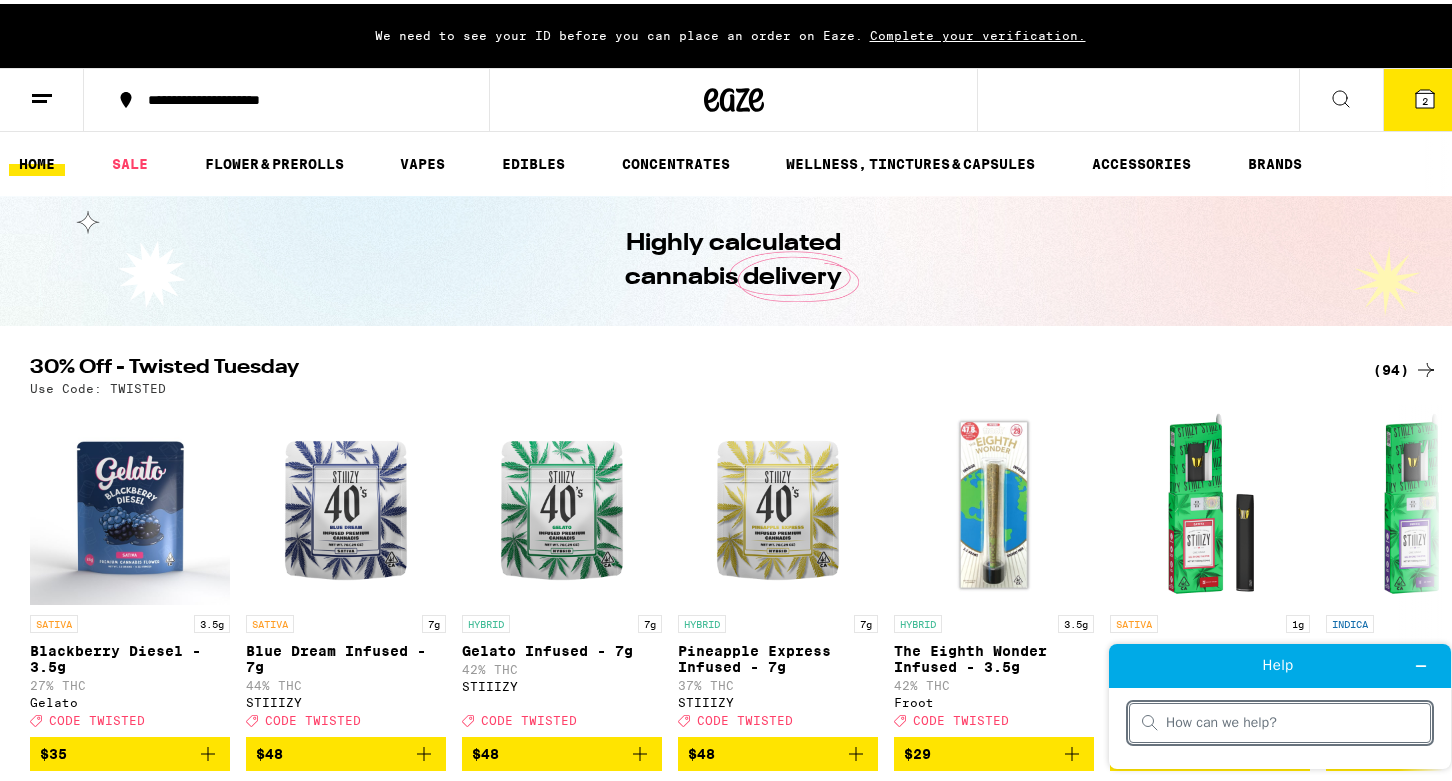 click at bounding box center [1292, 722] 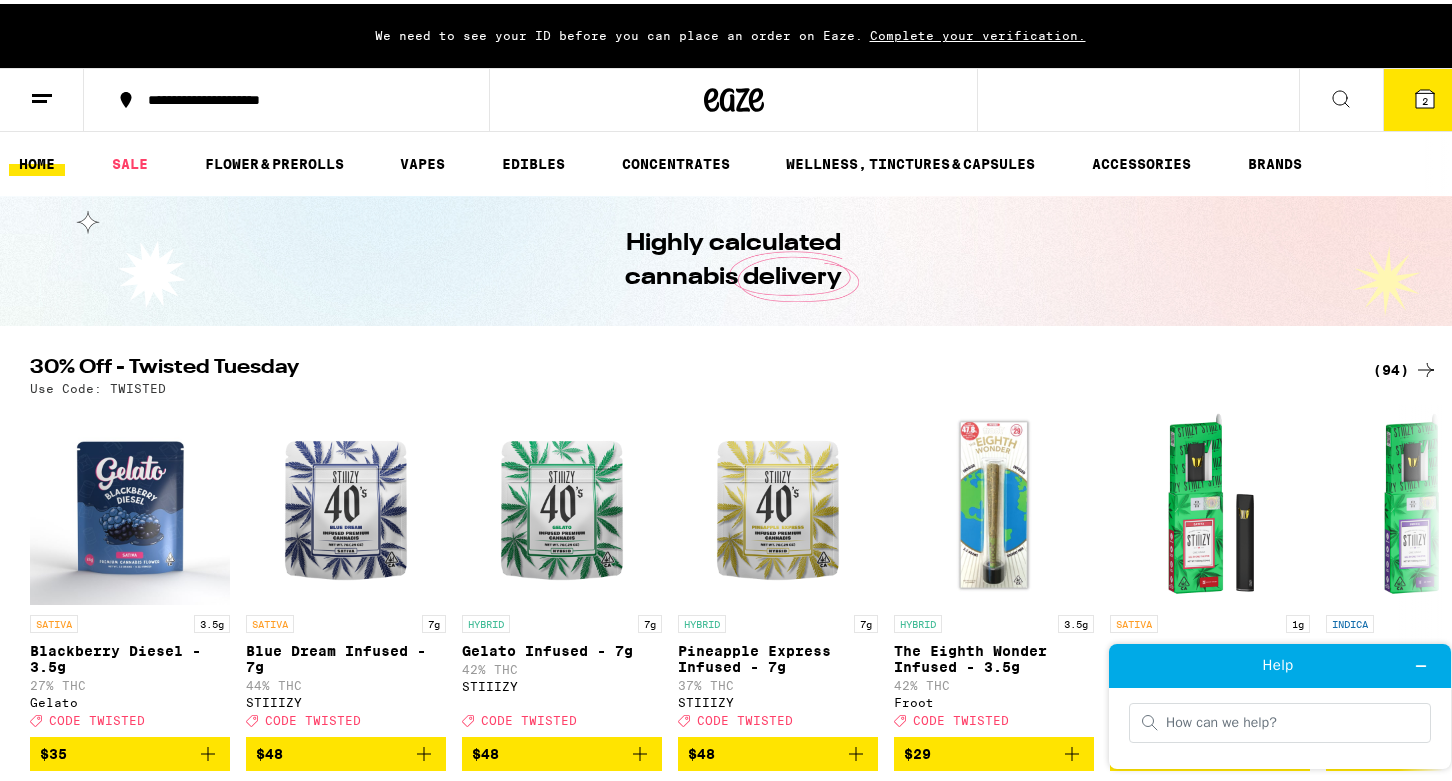 click on "Help" at bounding box center [1278, 664] 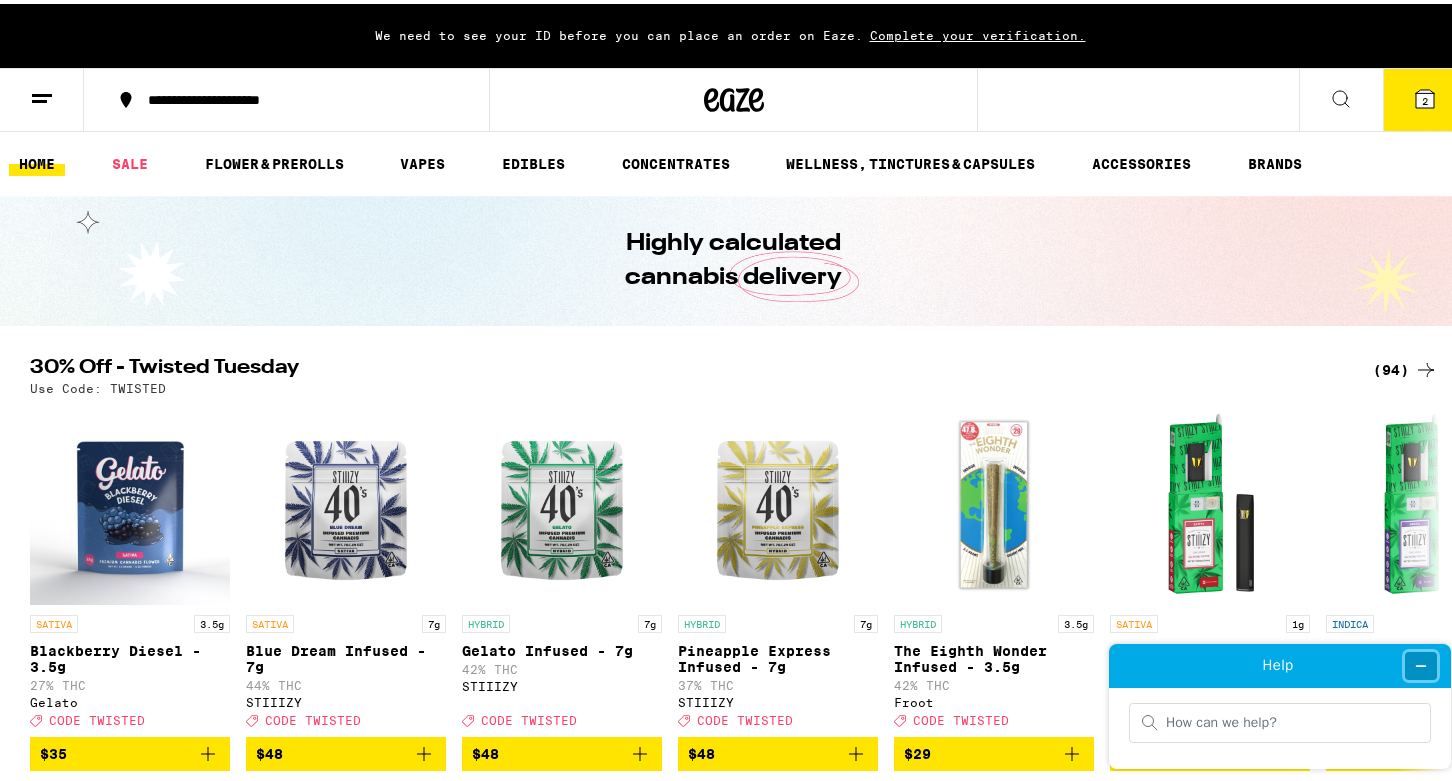 click at bounding box center [1421, 665] 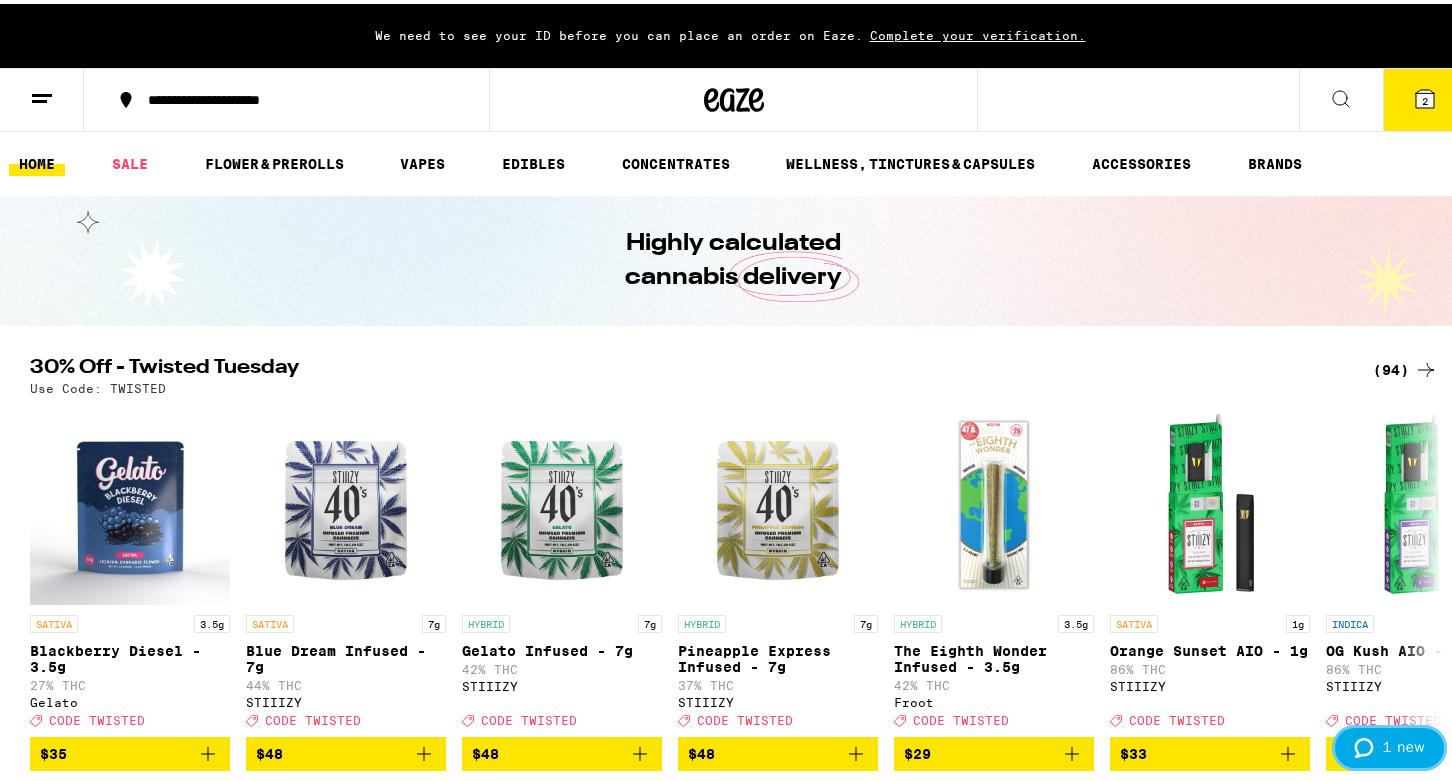 click on "1 new" at bounding box center (1389, 747) 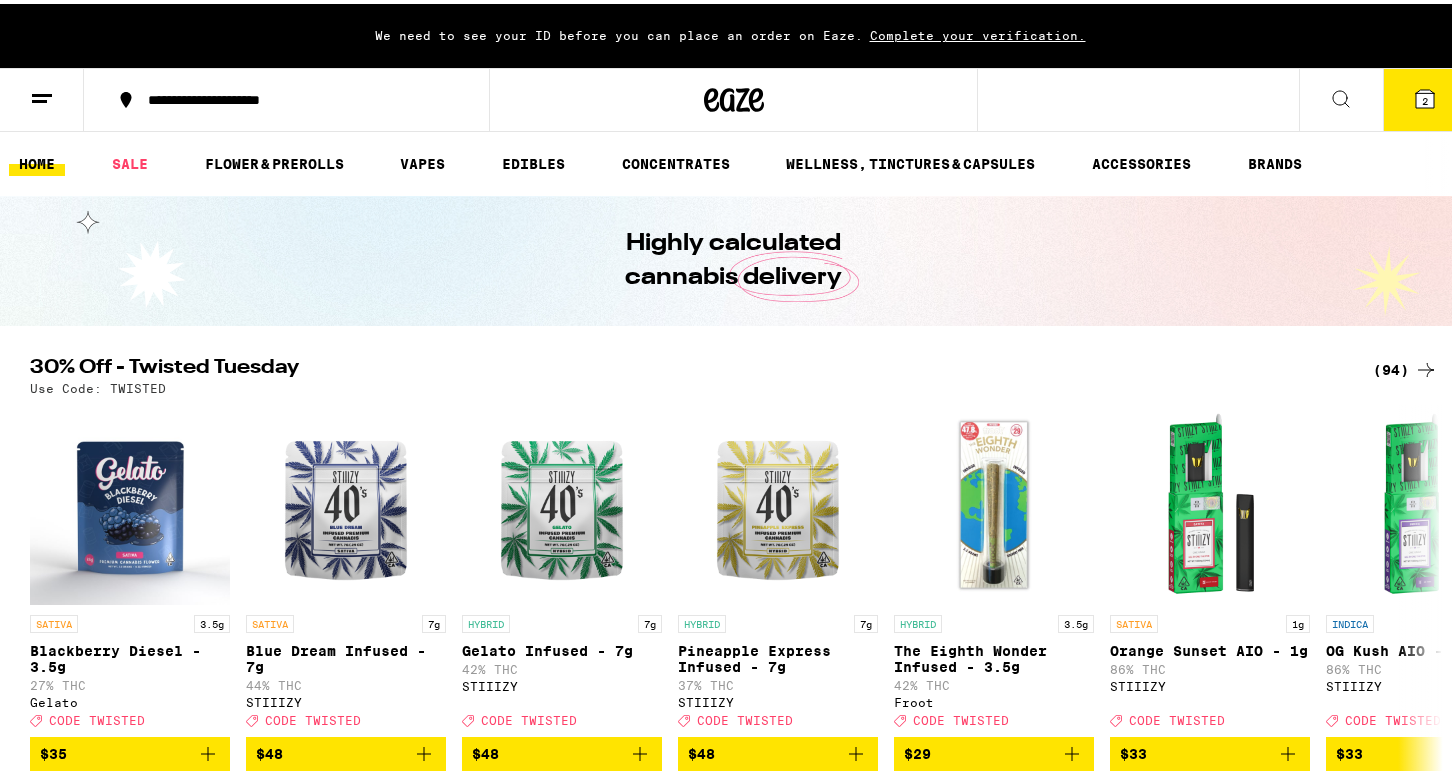 scroll, scrollTop: 0, scrollLeft: 0, axis: both 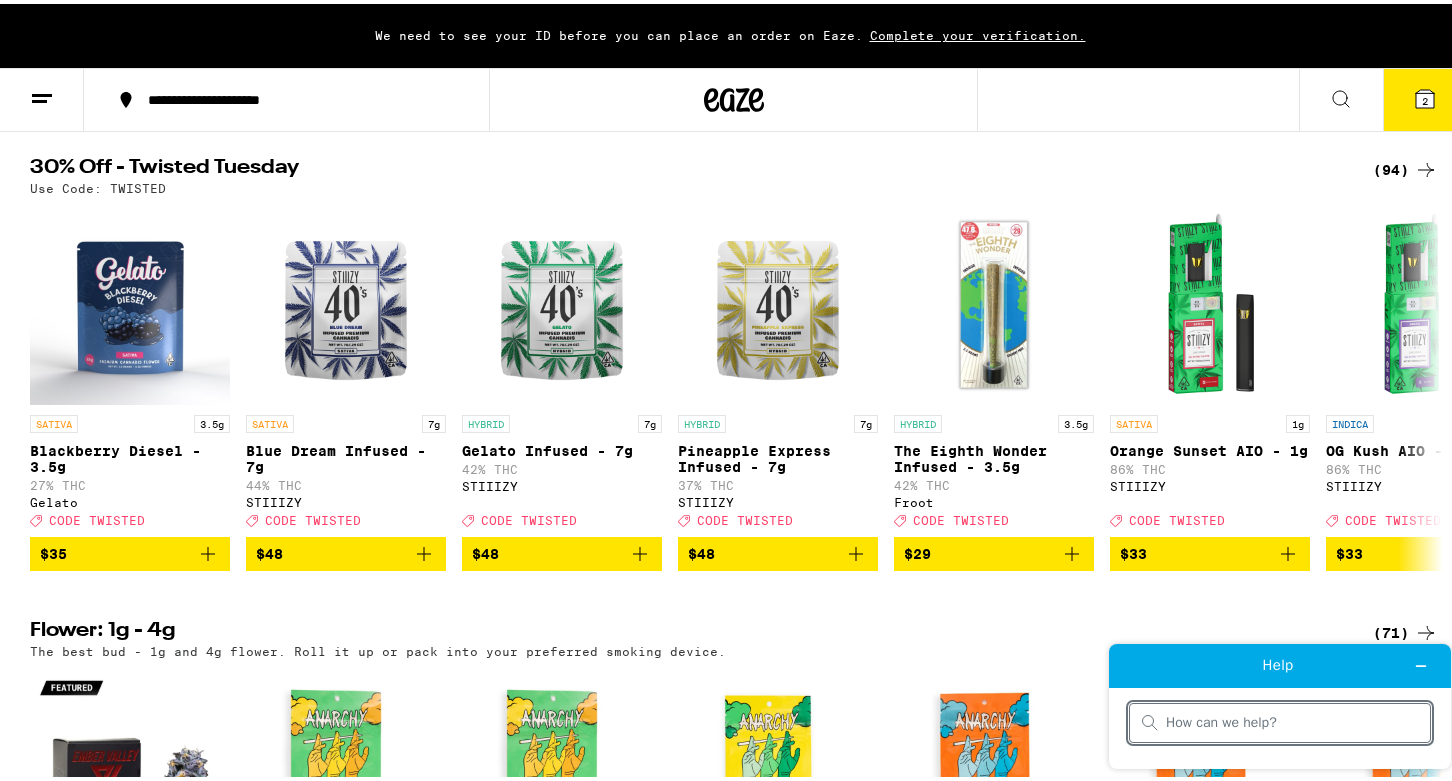 click on "Help" at bounding box center (1278, 664) 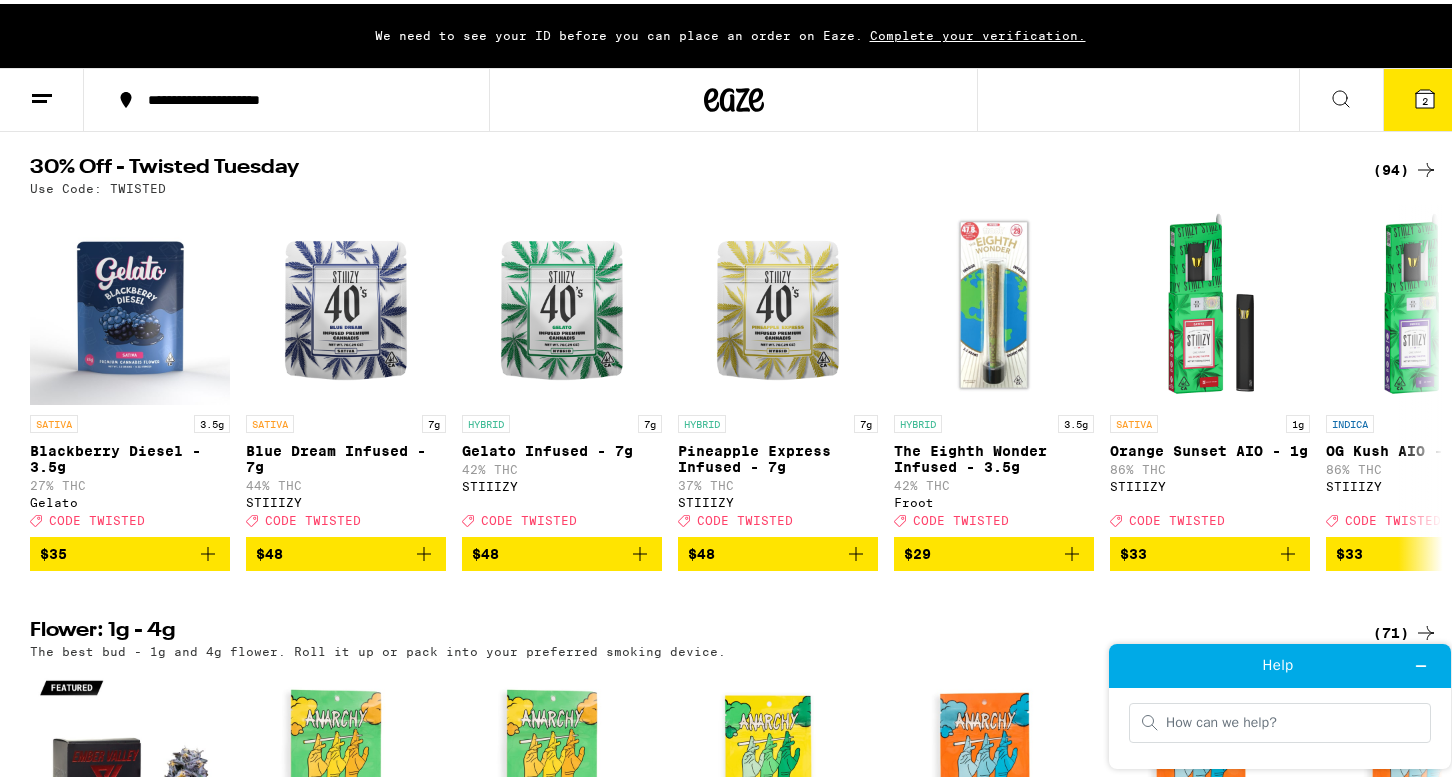 click at bounding box center (1282, 727) 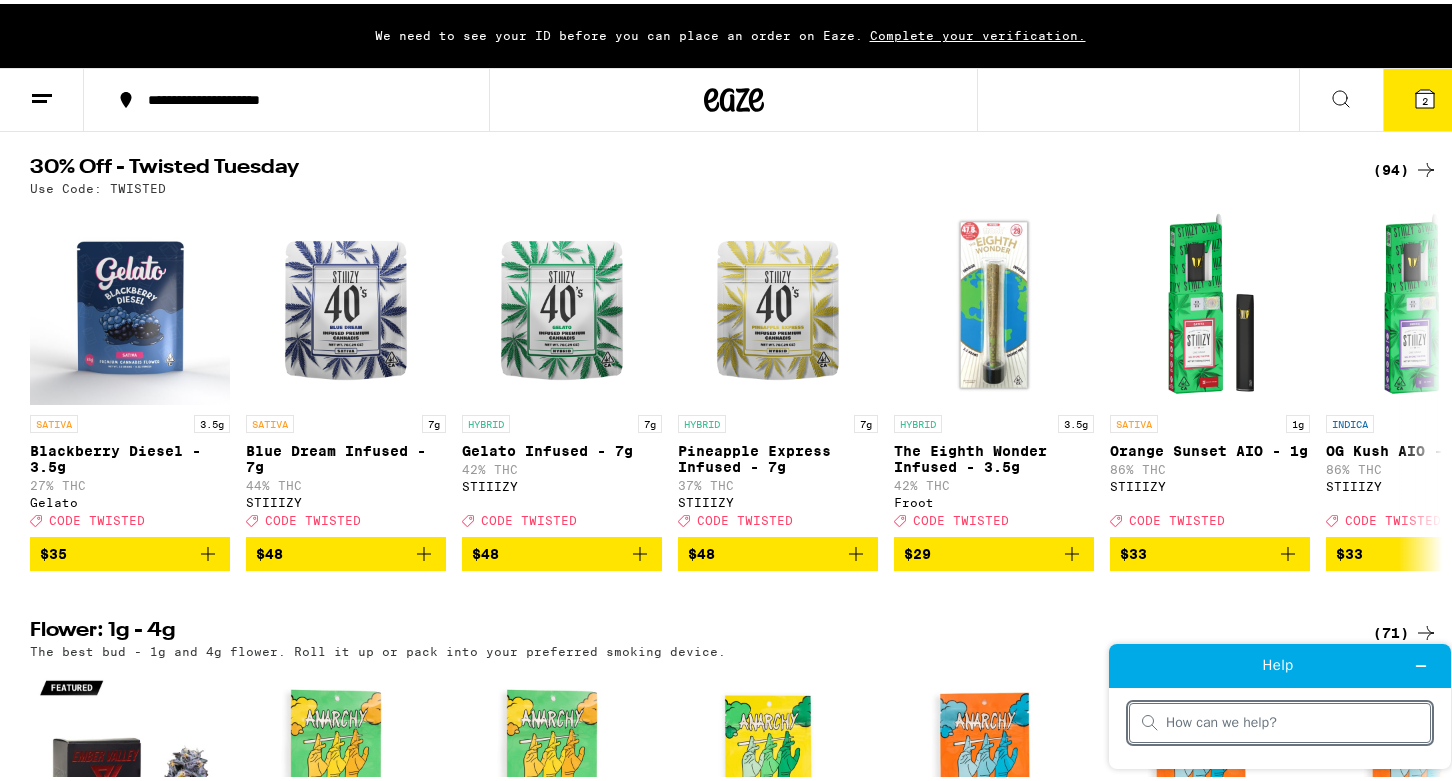 click at bounding box center (1292, 722) 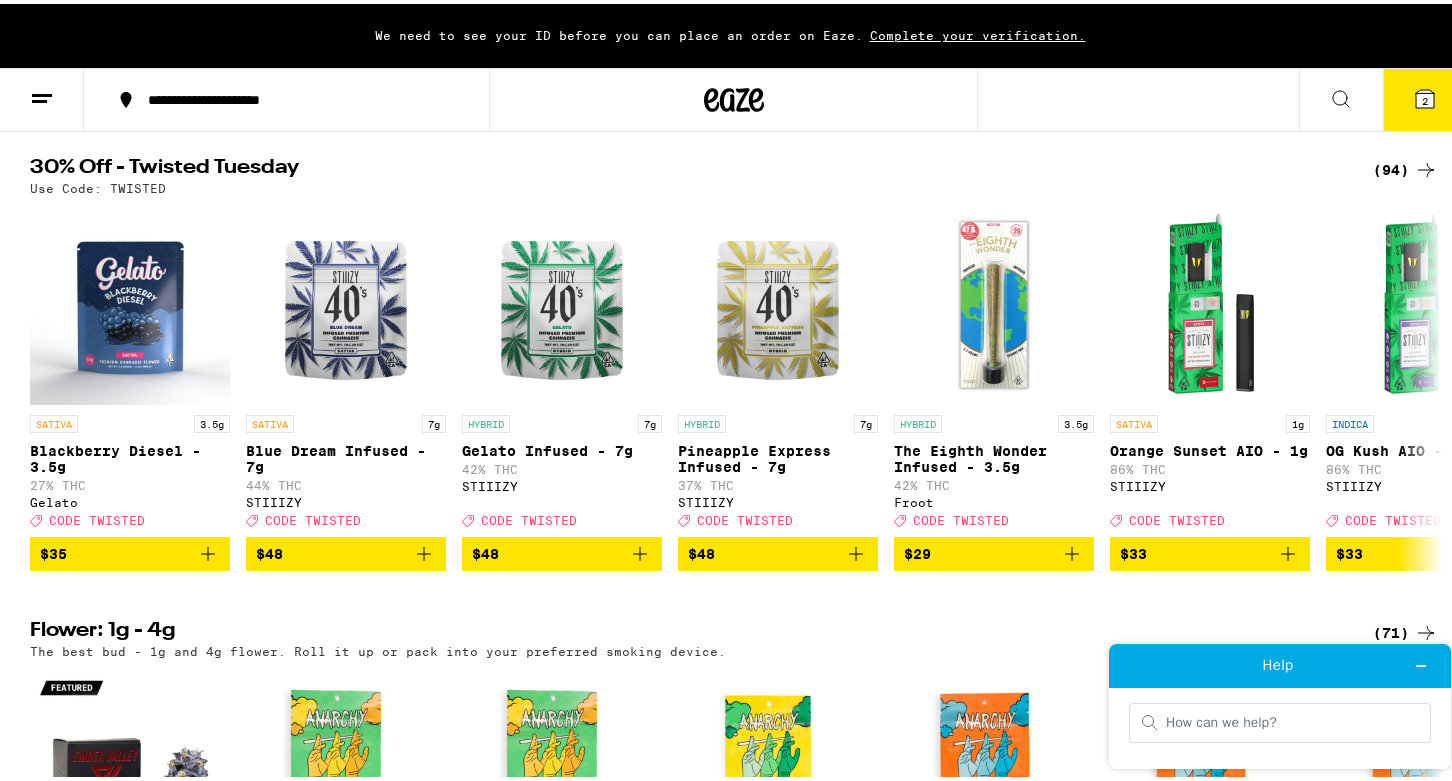 click on "Help" at bounding box center [1278, 664] 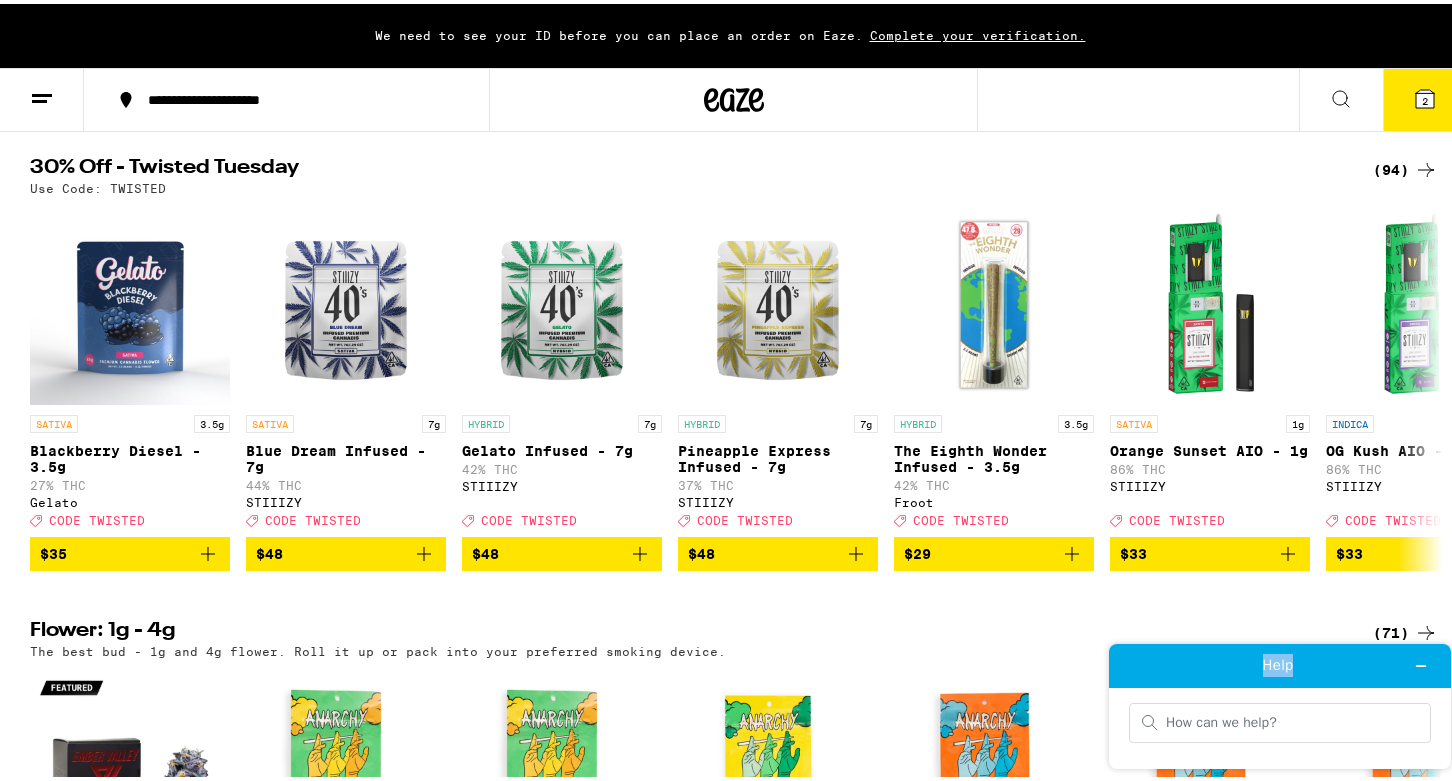 click on "Help" at bounding box center (1278, 664) 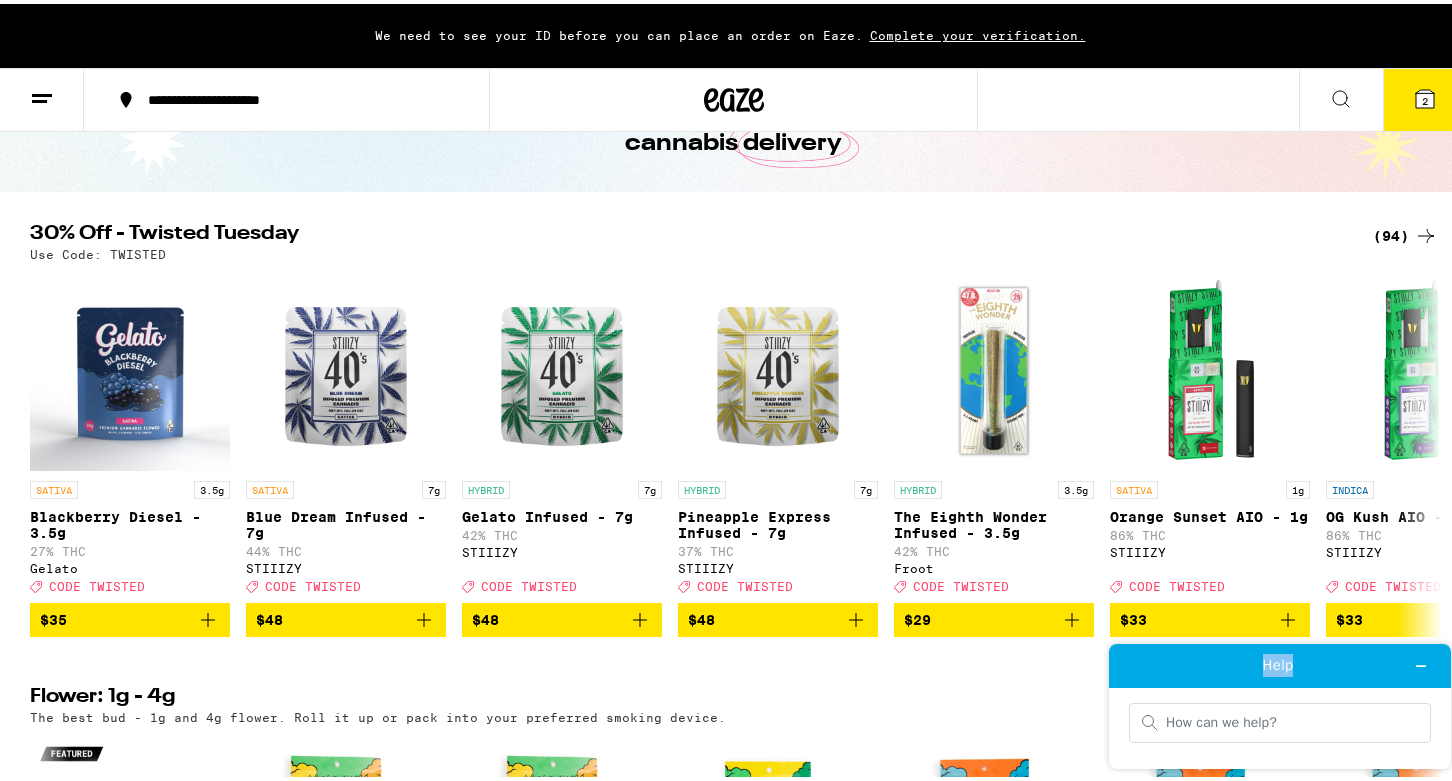 scroll, scrollTop: 600, scrollLeft: 0, axis: vertical 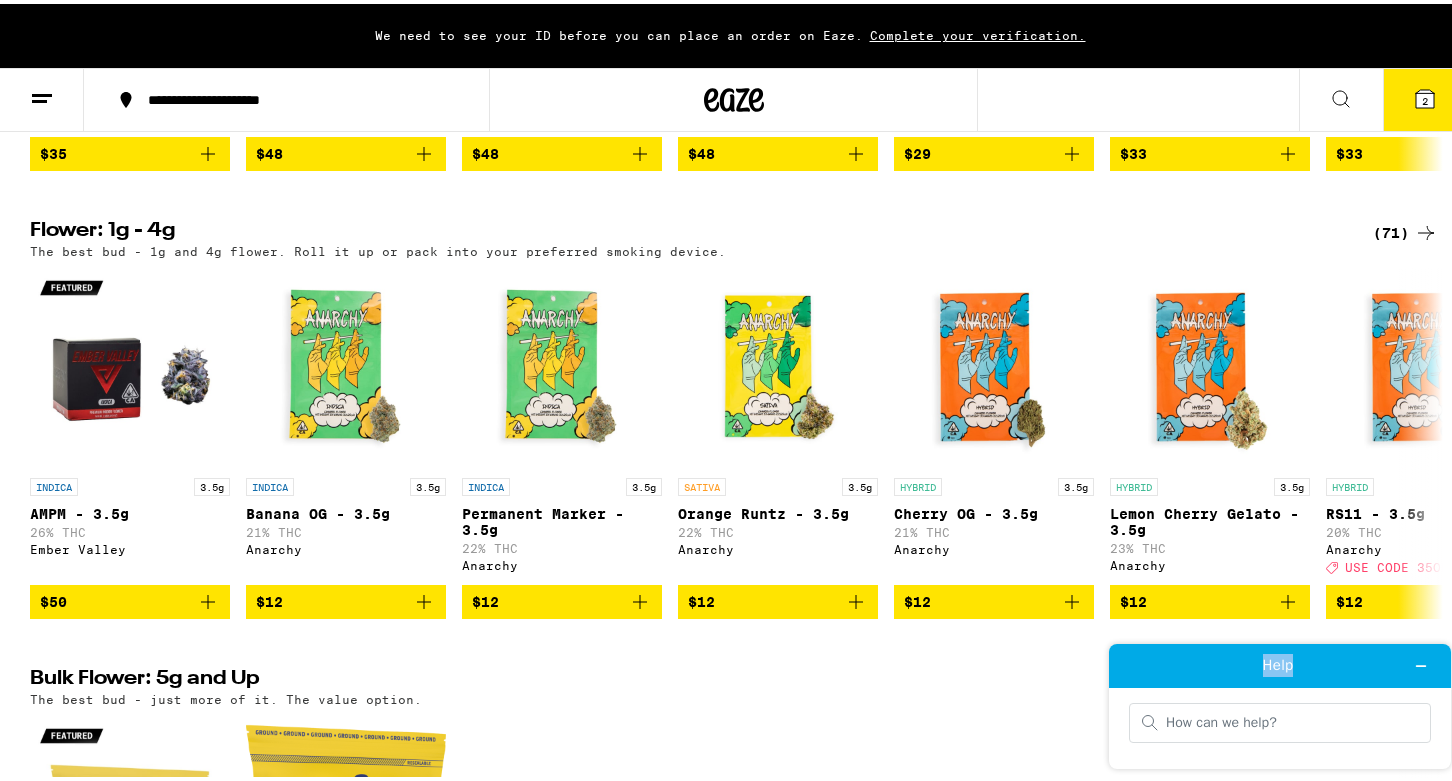 click on "Help" at bounding box center [1280, 665] 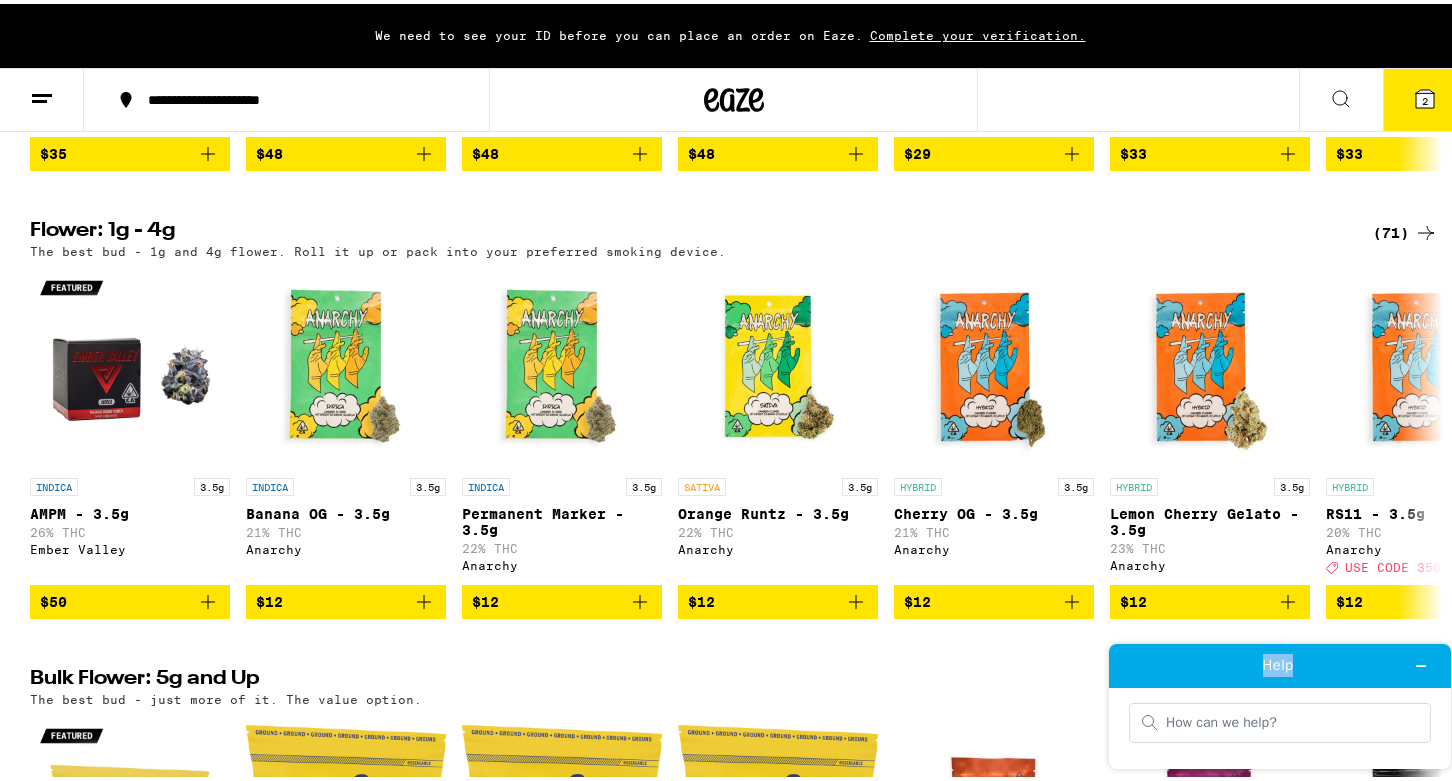 click on "Help" at bounding box center [1278, 664] 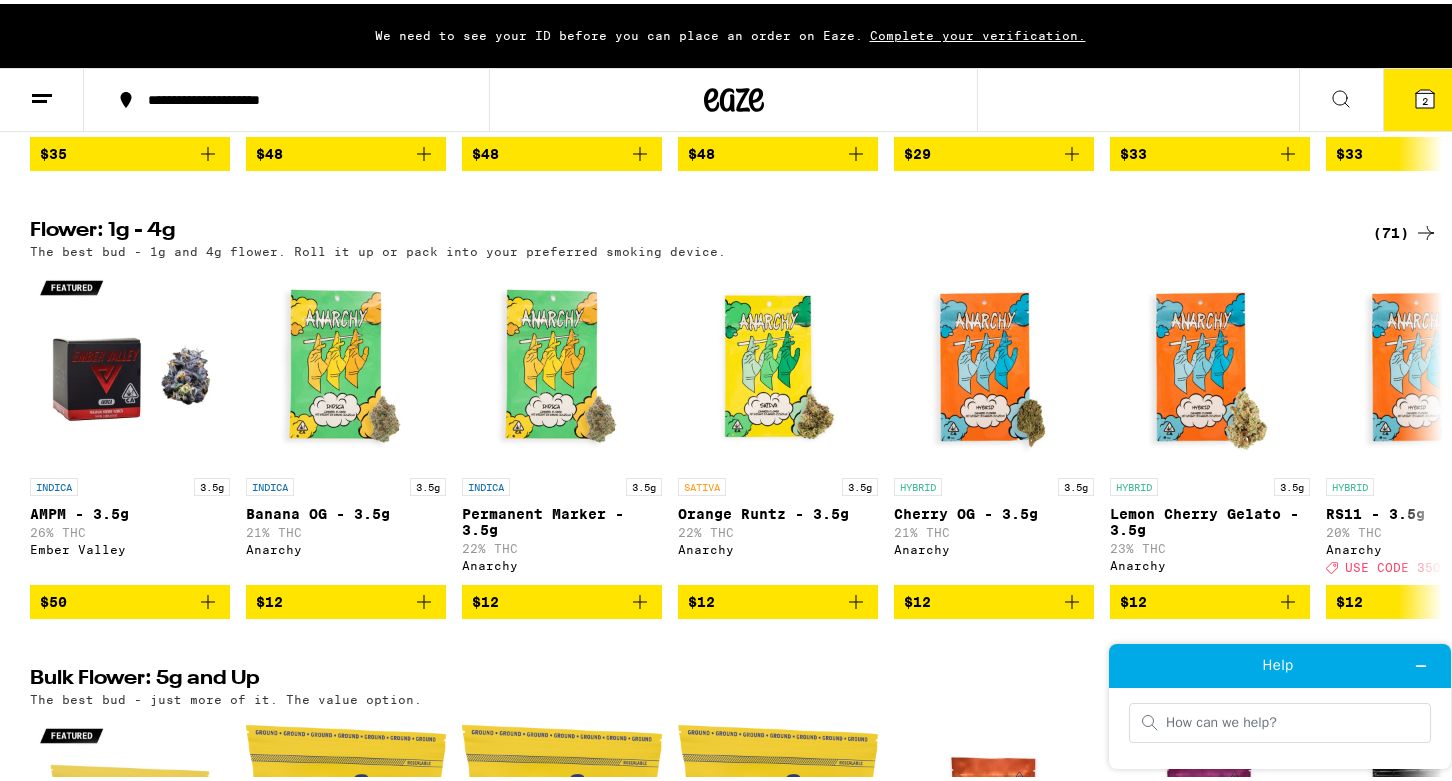 click at bounding box center [1282, 727] 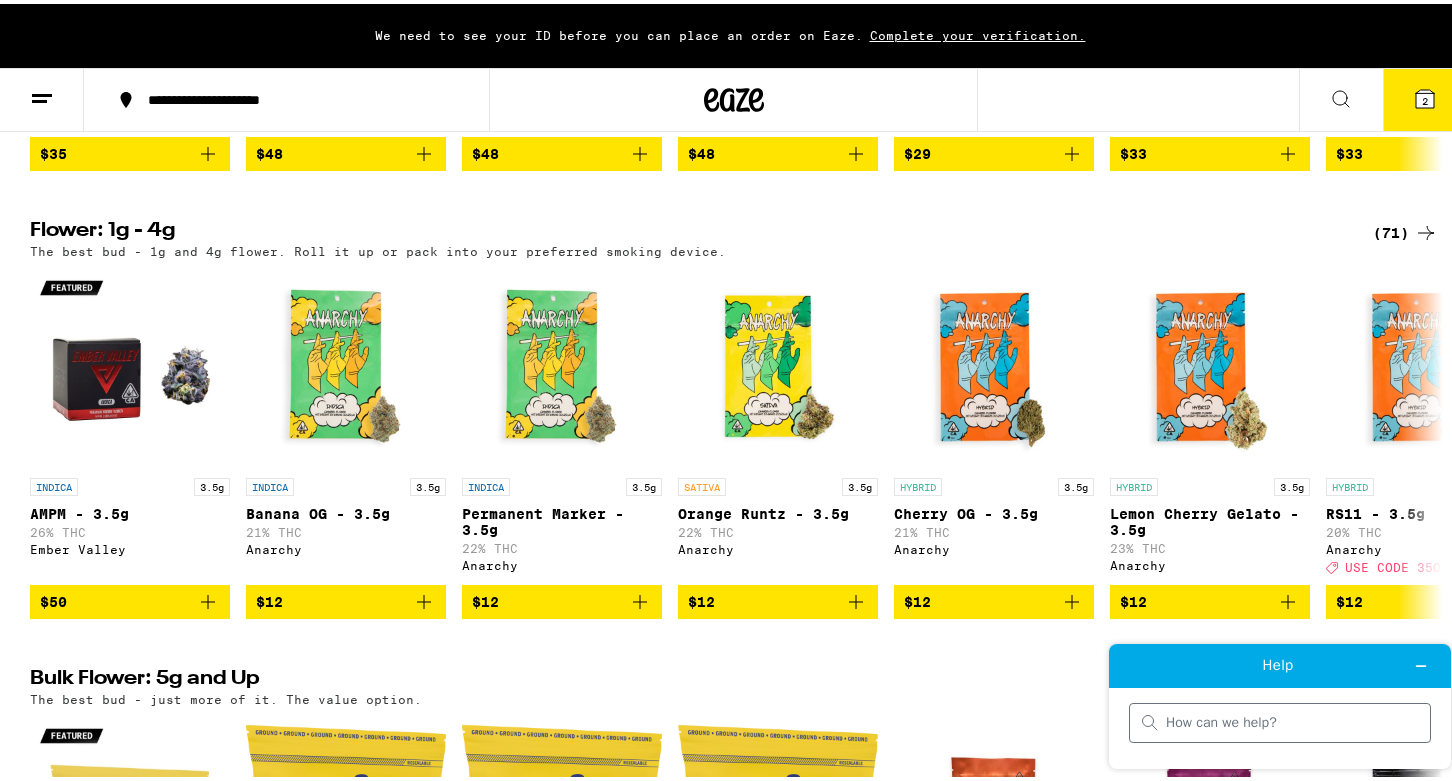 drag, startPoint x: 1197, startPoint y: 759, endPoint x: 1158, endPoint y: 717, distance: 57.31492 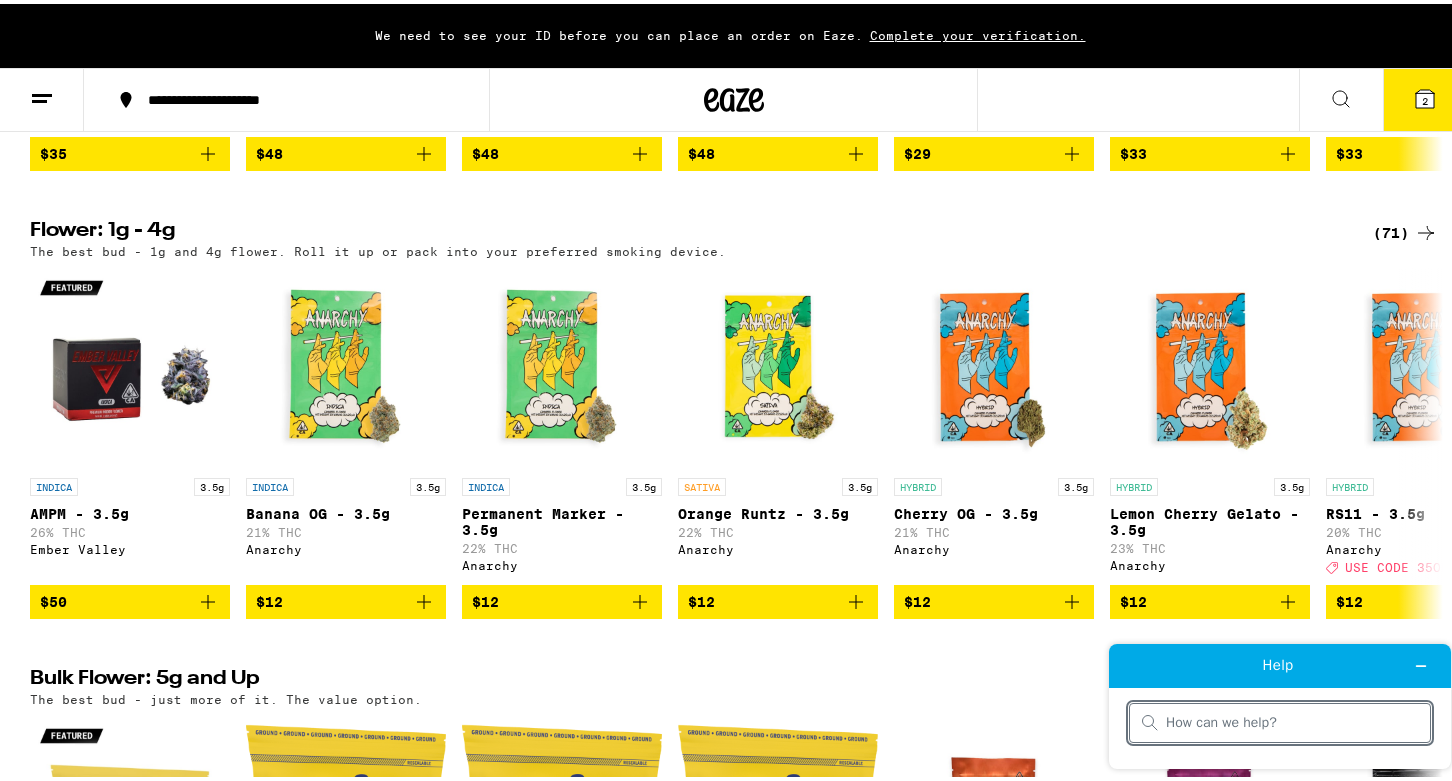 click at bounding box center (1280, 722) 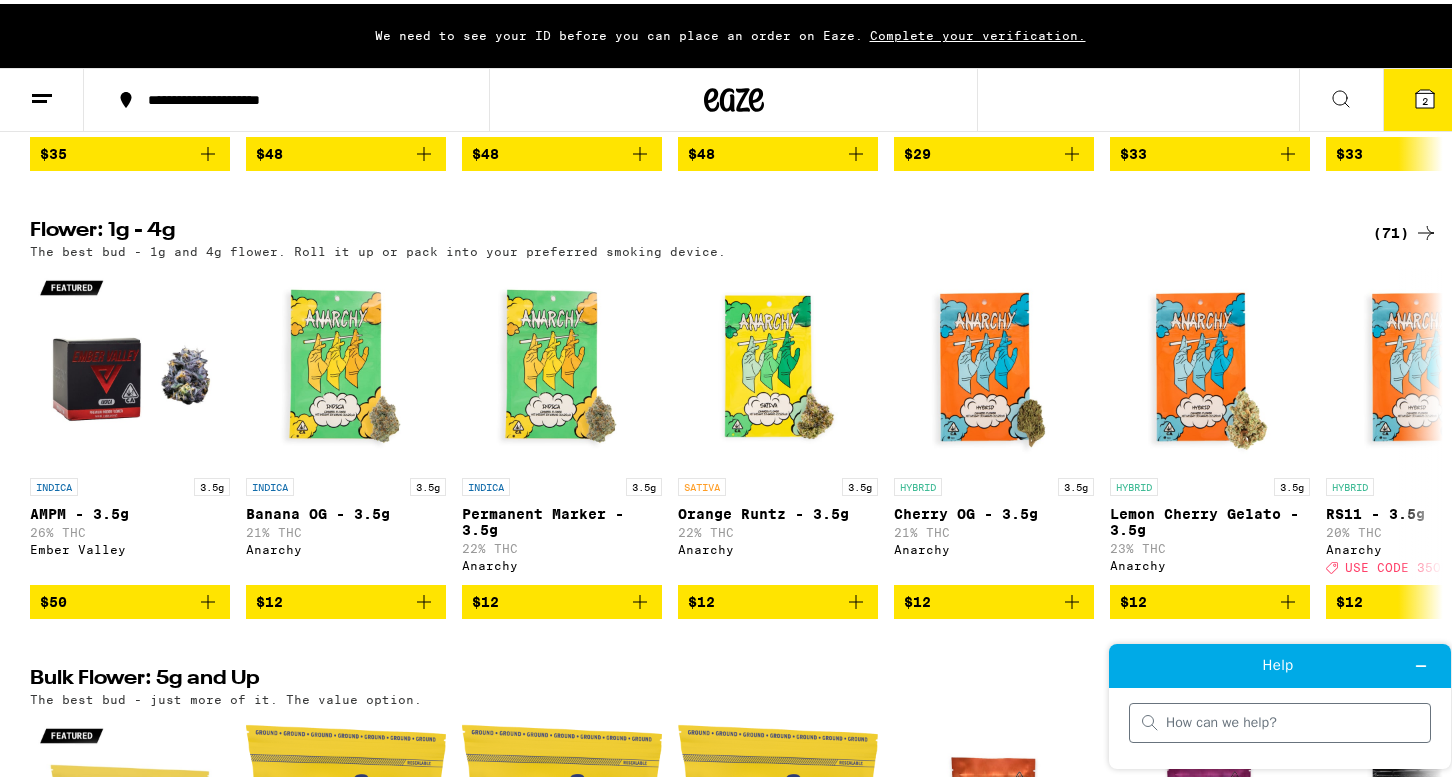 click at bounding box center (1280, 722) 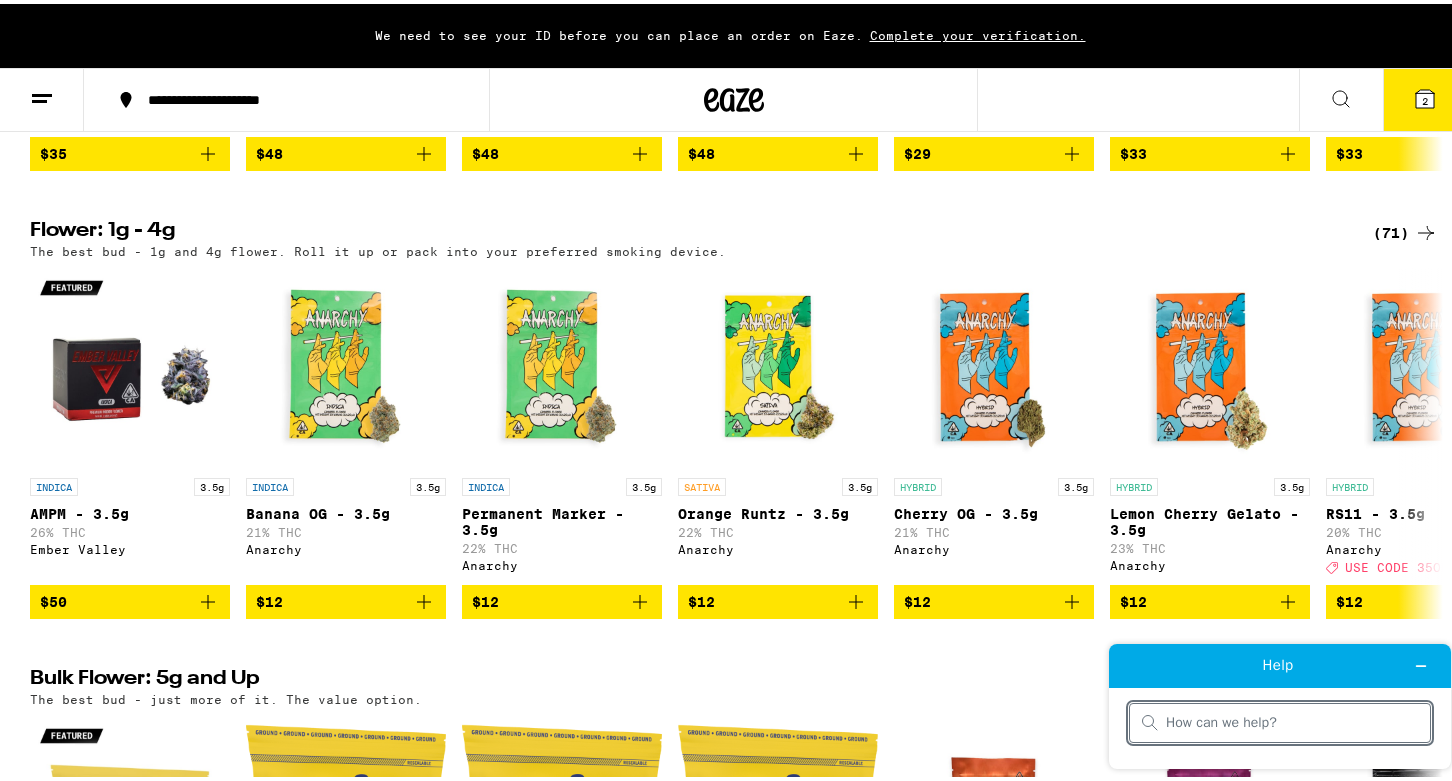 type on "?" 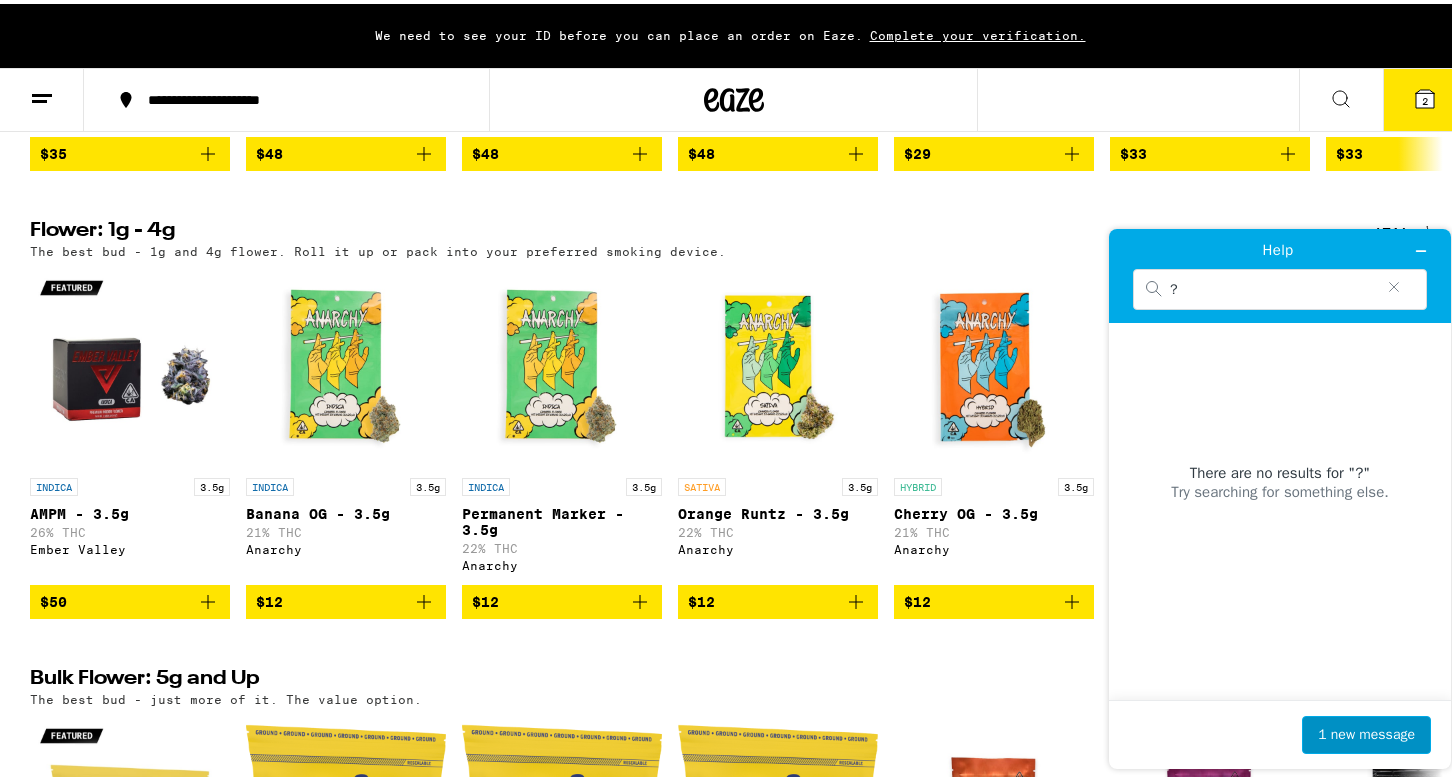click on "1 new message" at bounding box center [1366, 734] 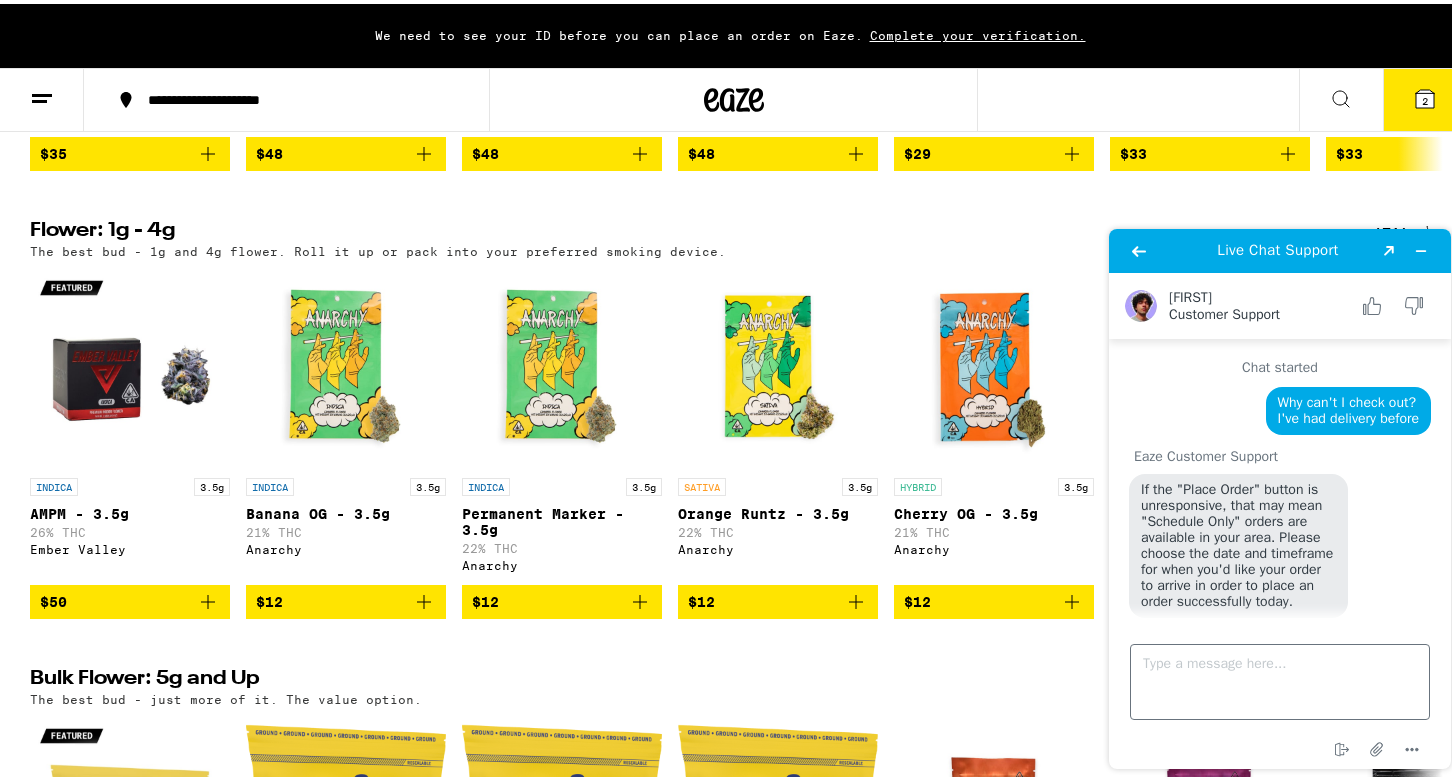 scroll, scrollTop: 2087, scrollLeft: 0, axis: vertical 